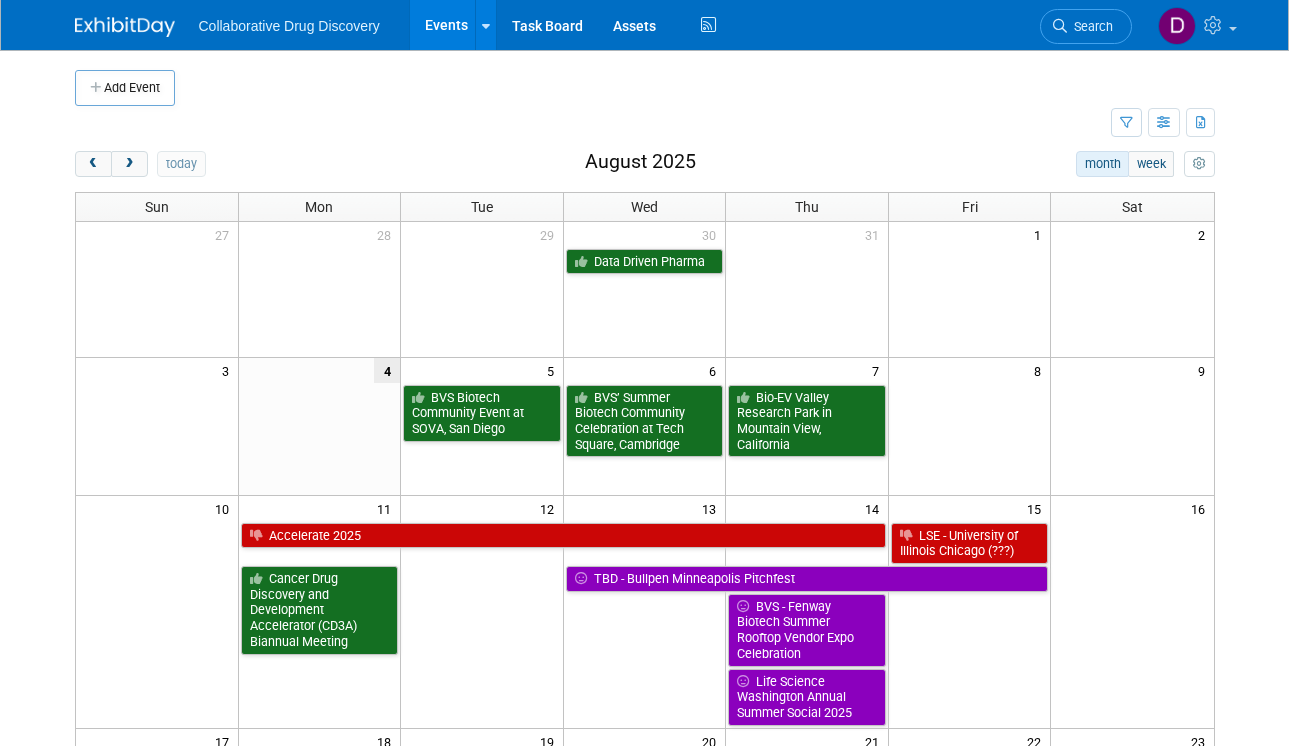 scroll, scrollTop: 0, scrollLeft: 0, axis: both 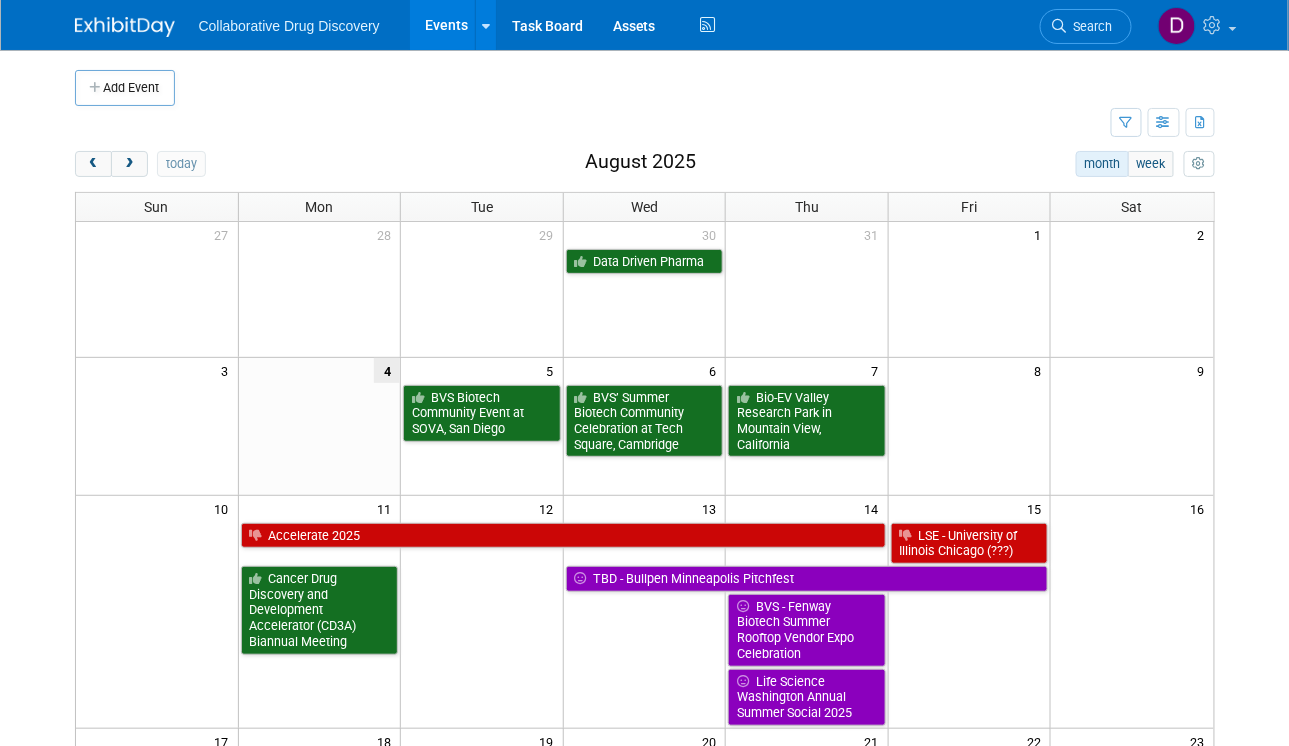 click at bounding box center (125, 27) 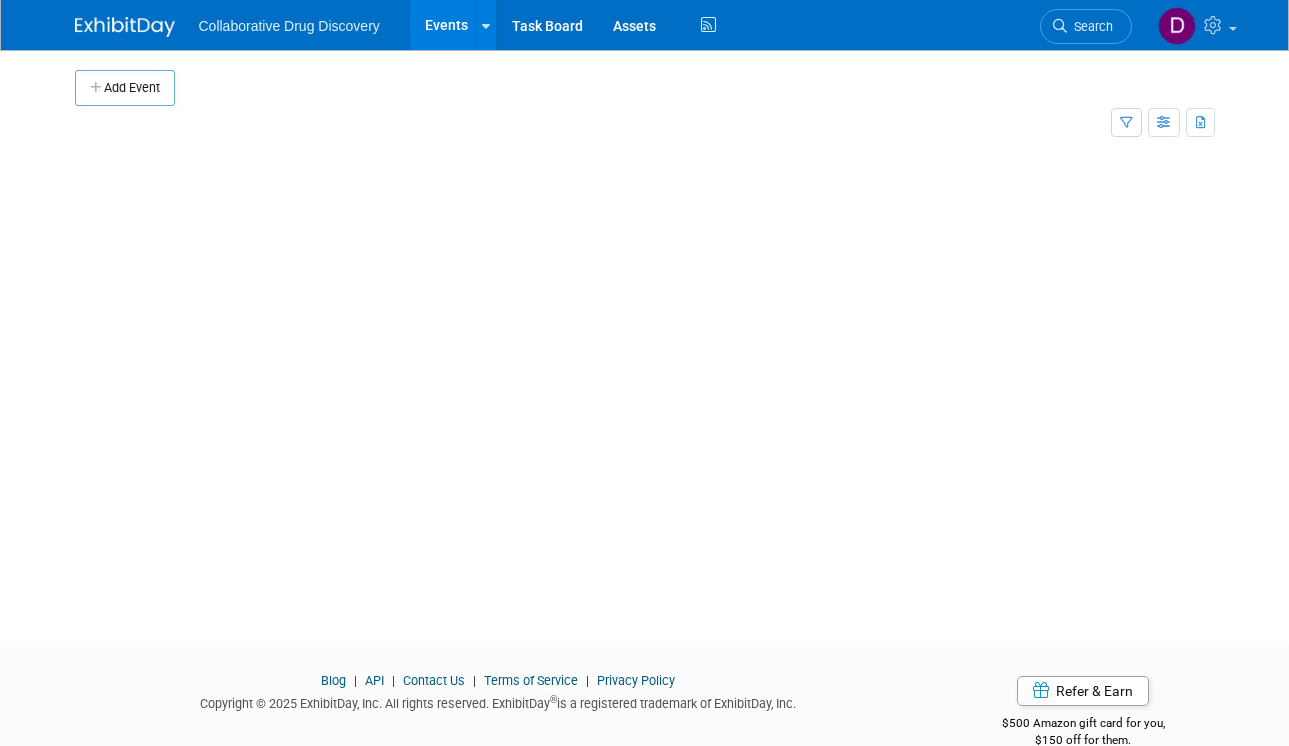 scroll, scrollTop: 0, scrollLeft: 0, axis: both 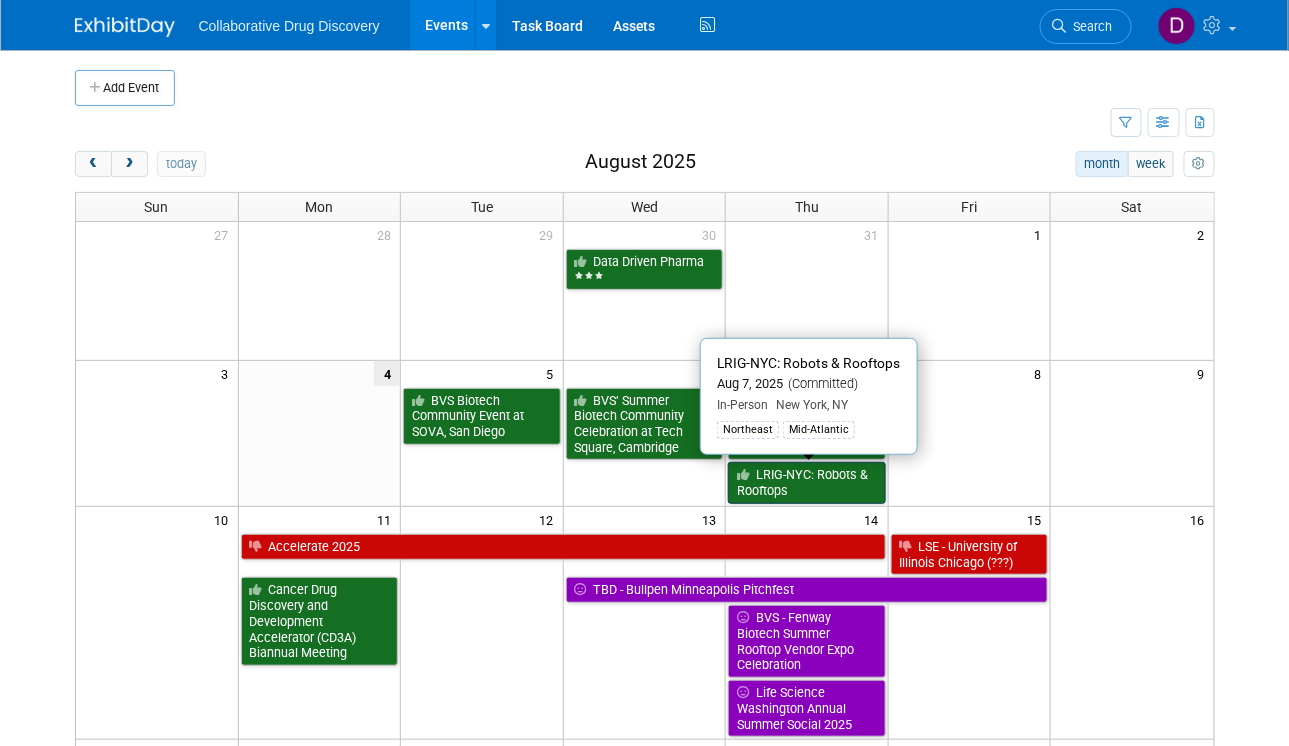 click on "LRIG-NYC: Robots & Rooftops" at bounding box center (807, 482) 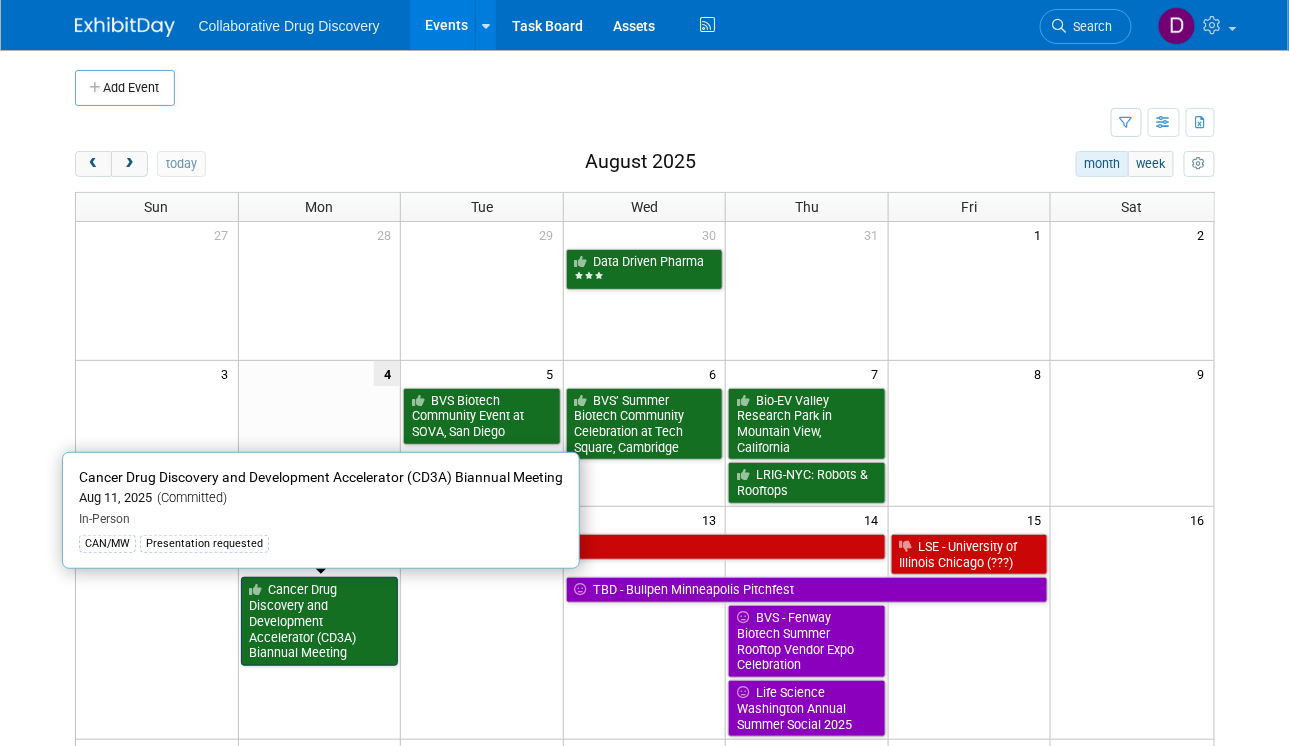scroll, scrollTop: 20, scrollLeft: 0, axis: vertical 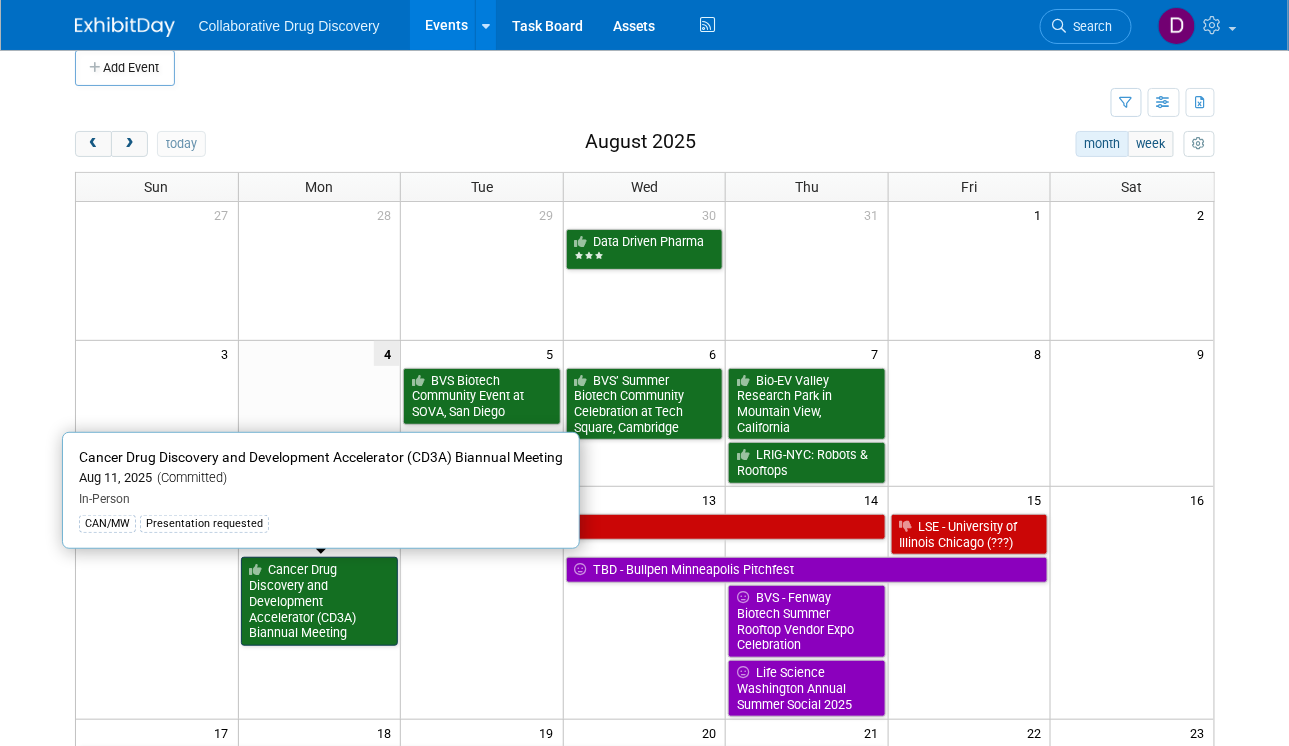 click on "Cancer Drug Discovery and Development Accelerator (CD3A) Biannual Meeting" at bounding box center [320, 601] 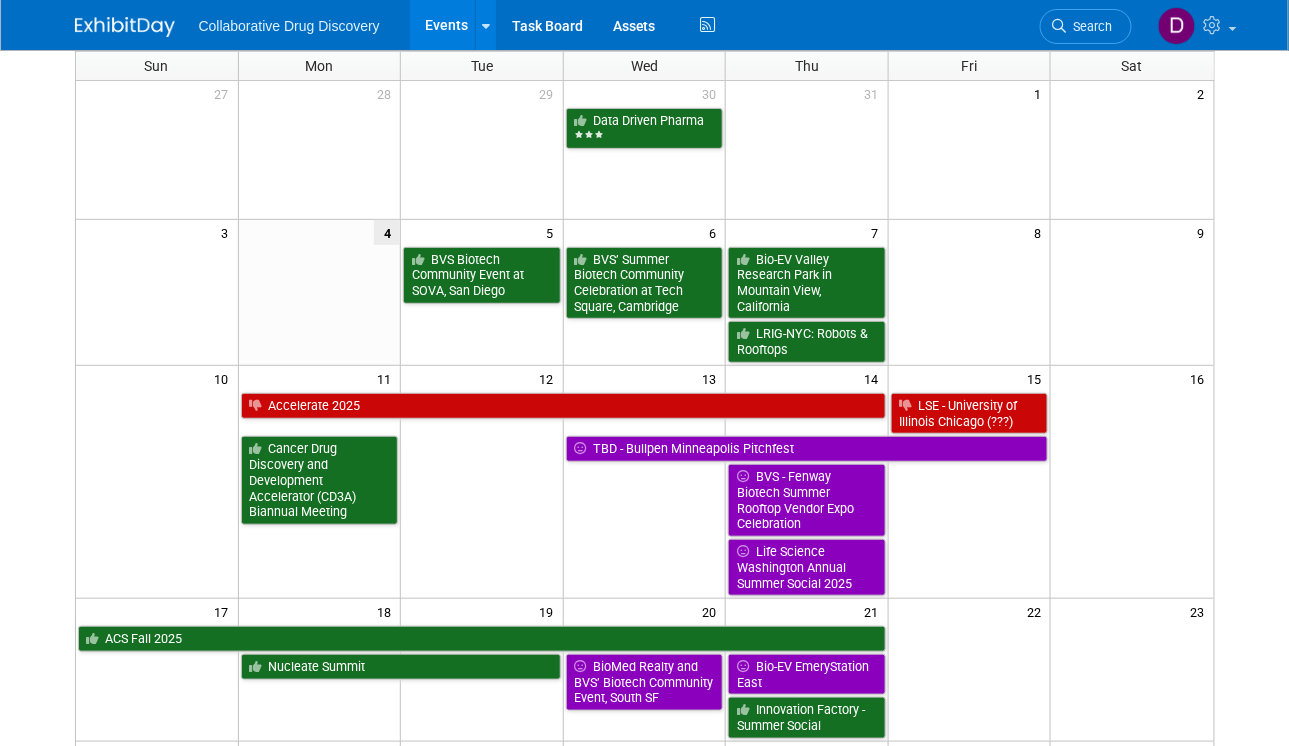 scroll, scrollTop: 308, scrollLeft: 0, axis: vertical 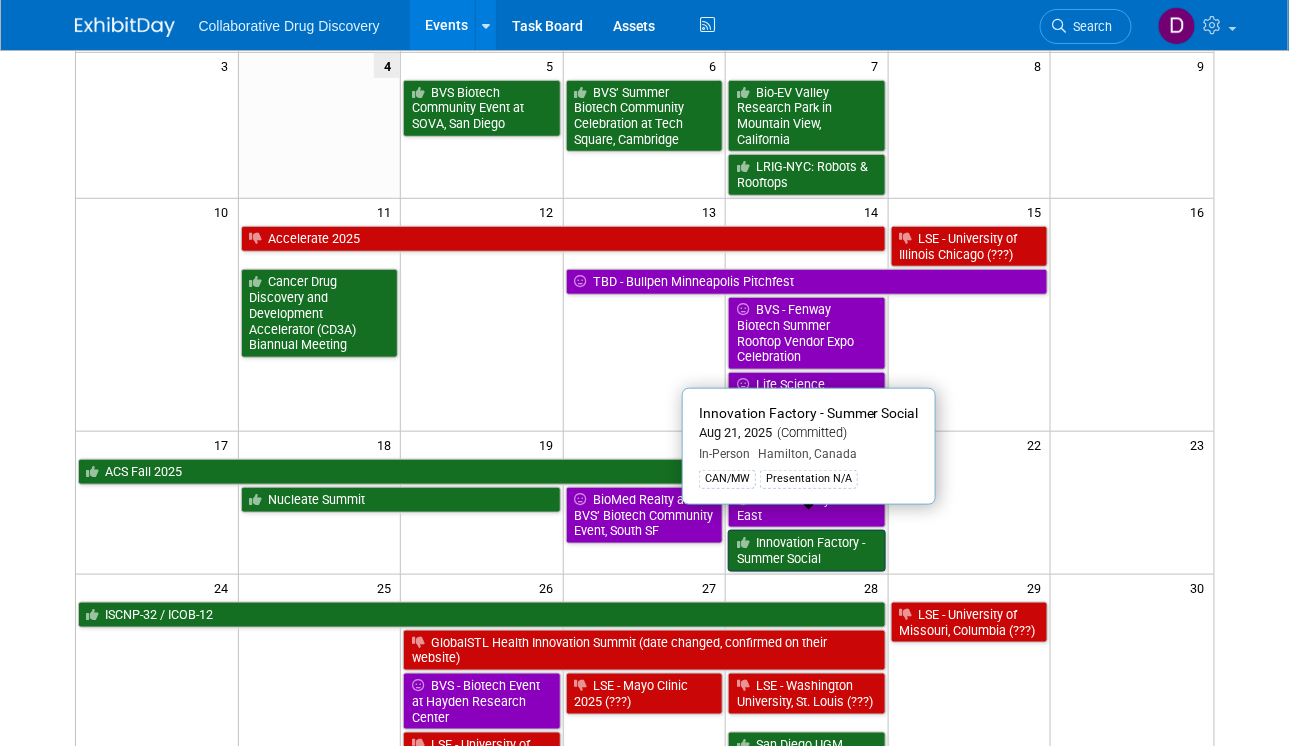 click on "Innovation Factory - Summer Social" at bounding box center [807, 550] 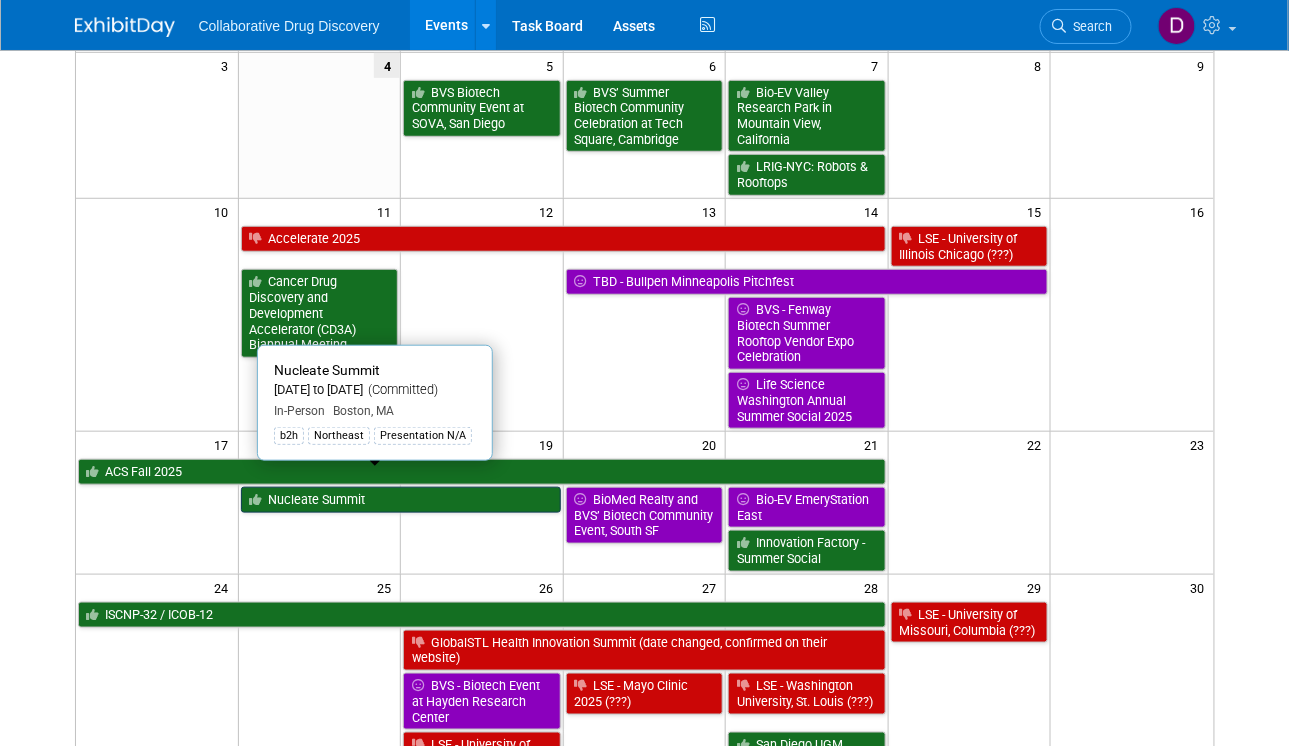 click on "Nucleate Summit" at bounding box center (401, 500) 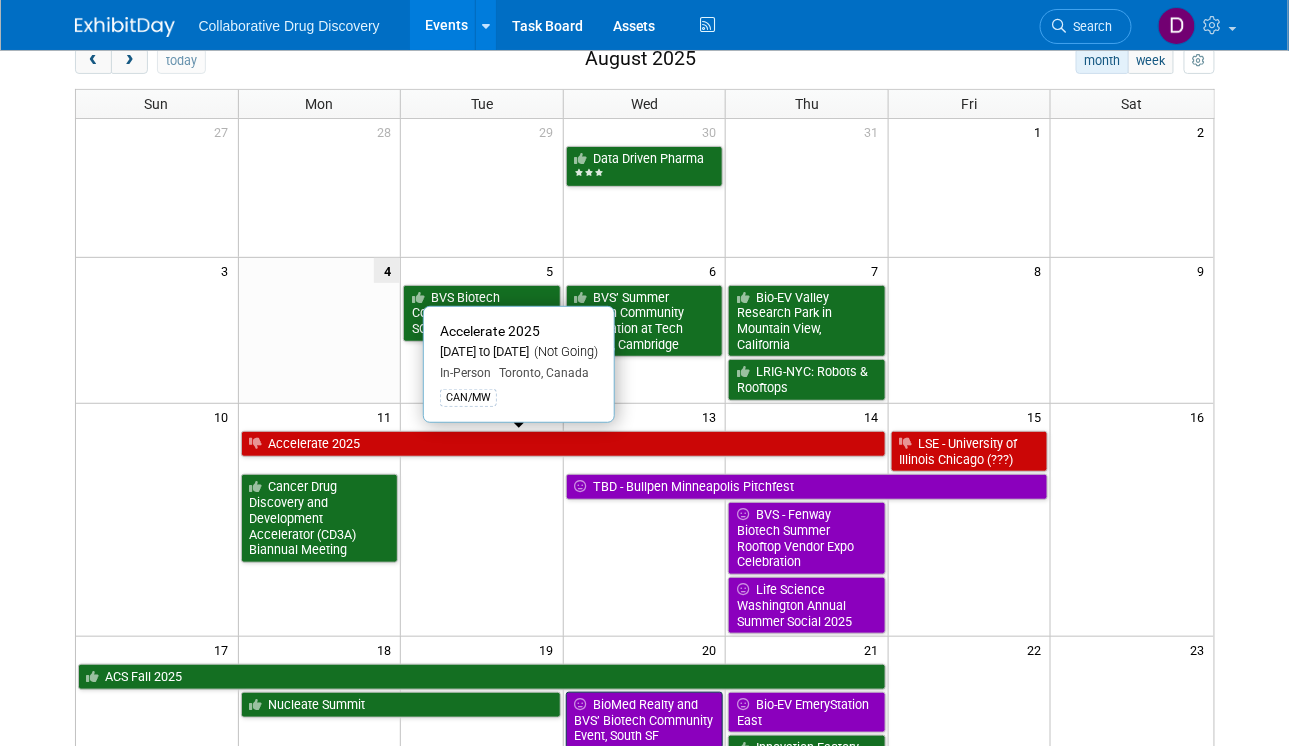 scroll, scrollTop: 336, scrollLeft: 0, axis: vertical 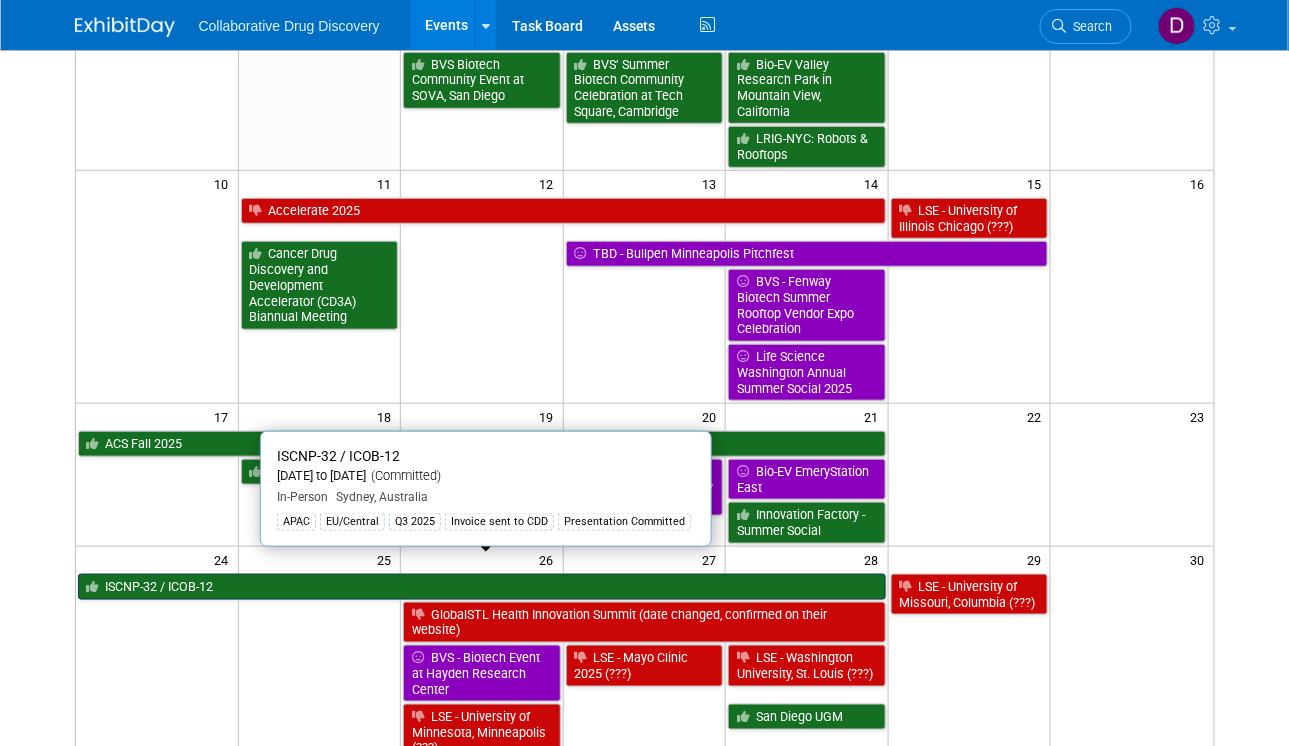 click on "ISCNP-32 / ICOB-12" at bounding box center (482, 587) 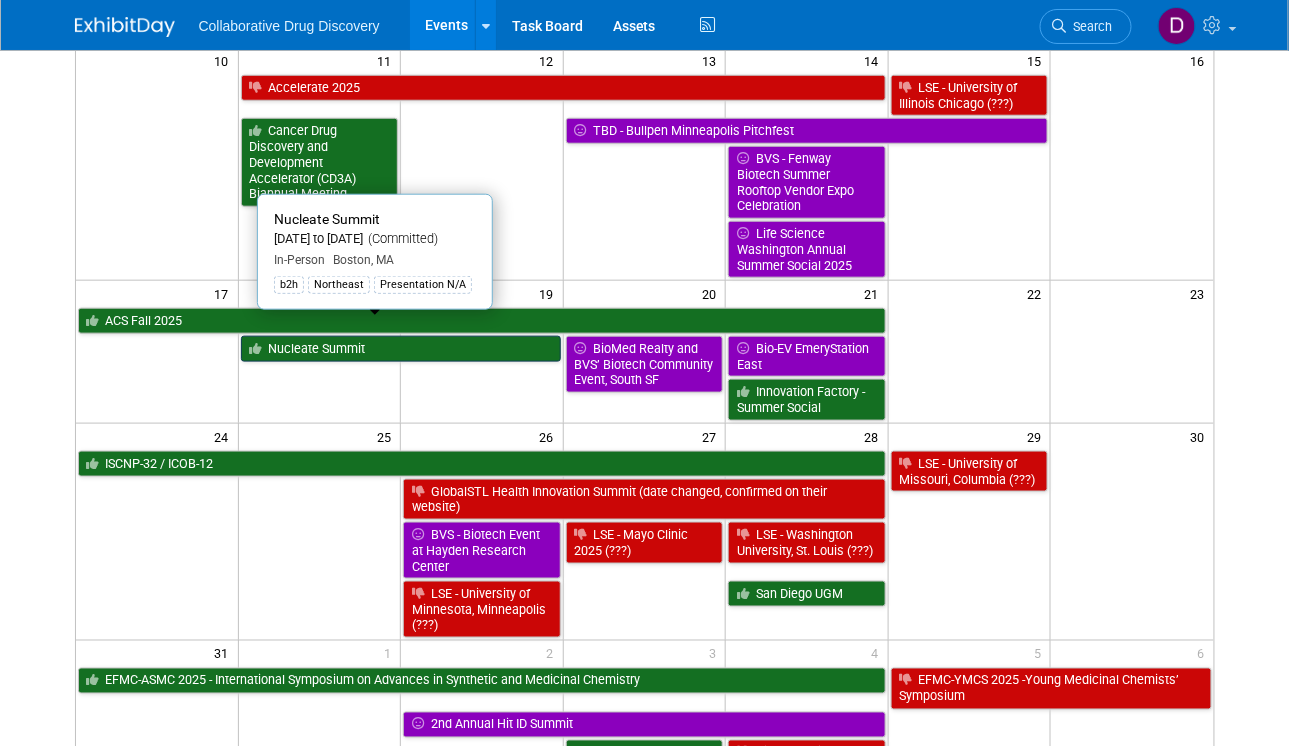 scroll, scrollTop: 541, scrollLeft: 0, axis: vertical 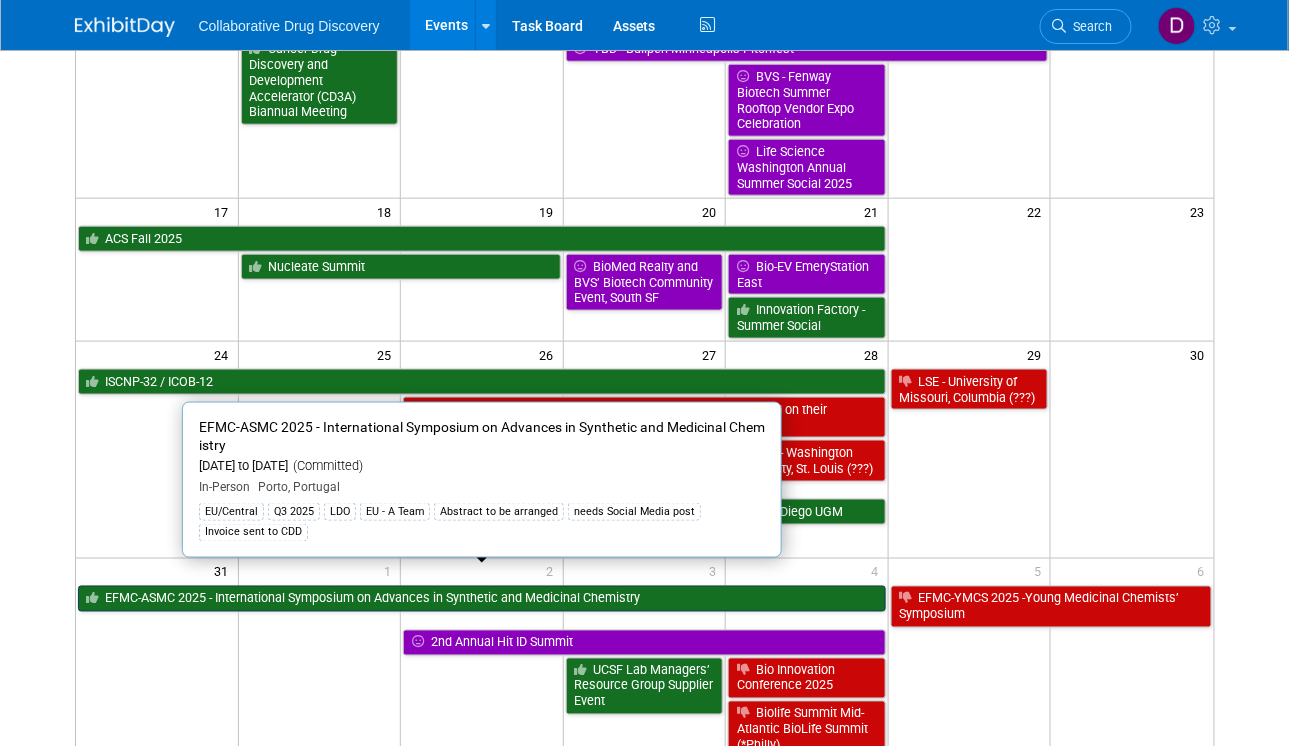 click on "EFMC-ASMC 2025 - International Symposium on Advances in Synthetic and Medicinal Chemistry" at bounding box center (482, 599) 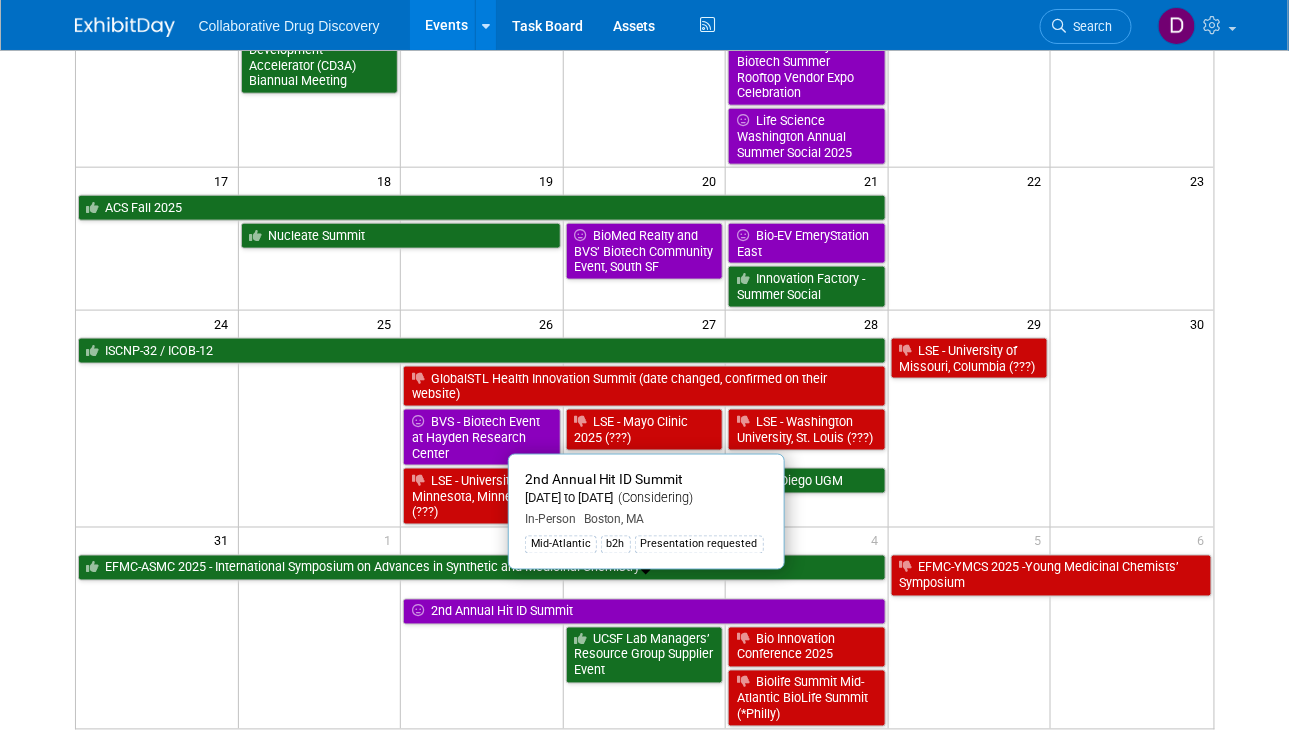 scroll, scrollTop: 732, scrollLeft: 0, axis: vertical 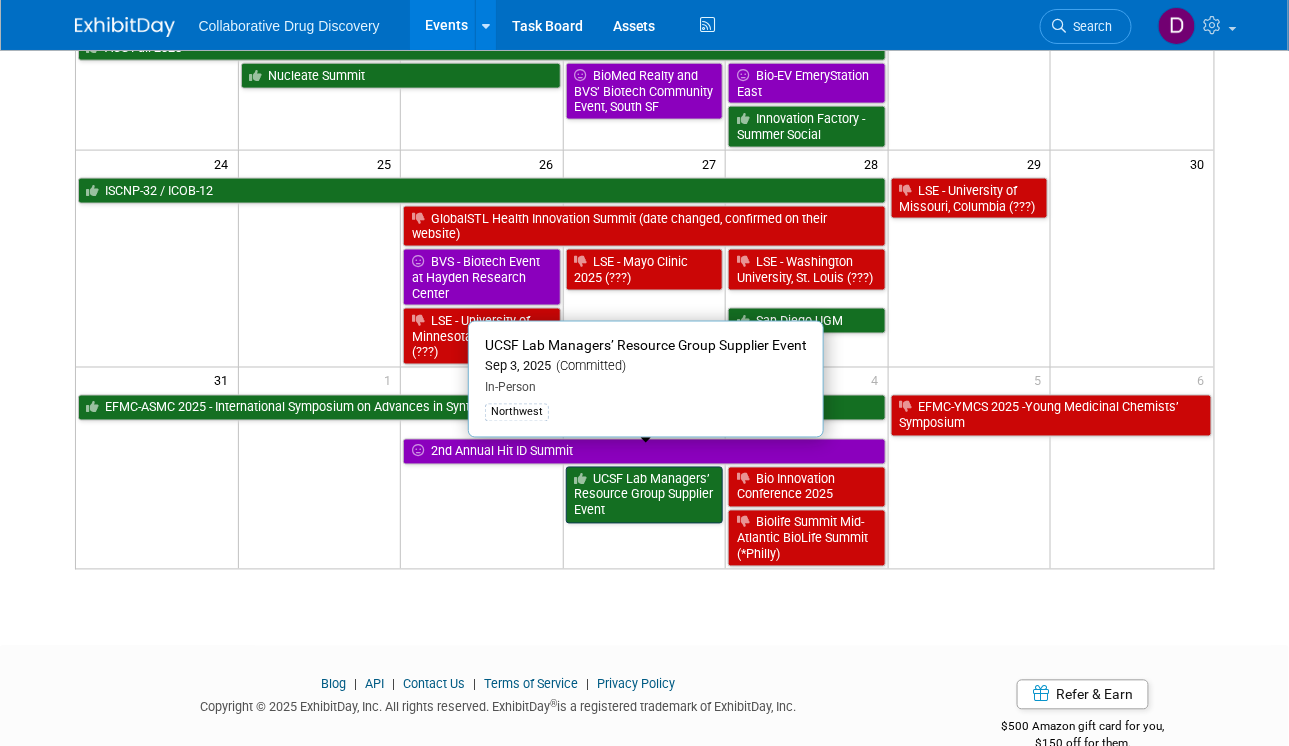 click on "UCSF Lab Managers’ Resource Group Supplier Event" at bounding box center [645, 495] 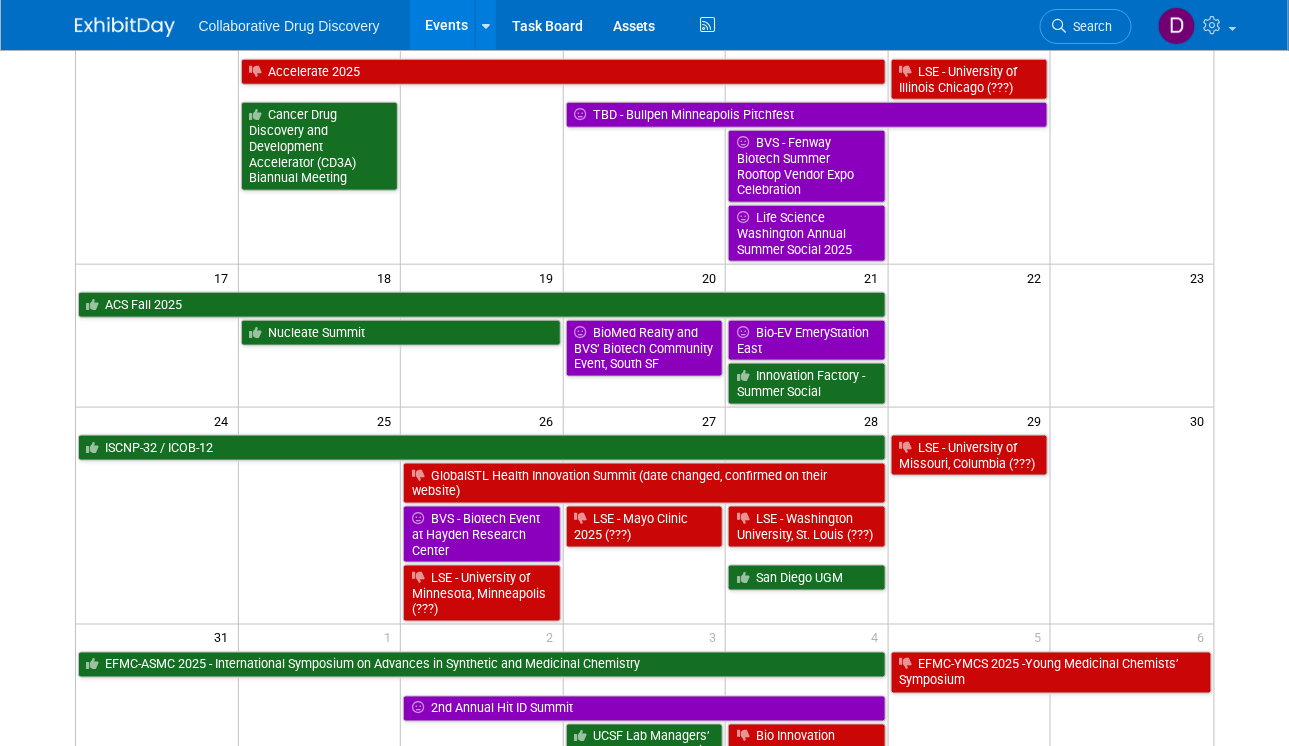 scroll, scrollTop: 0, scrollLeft: 0, axis: both 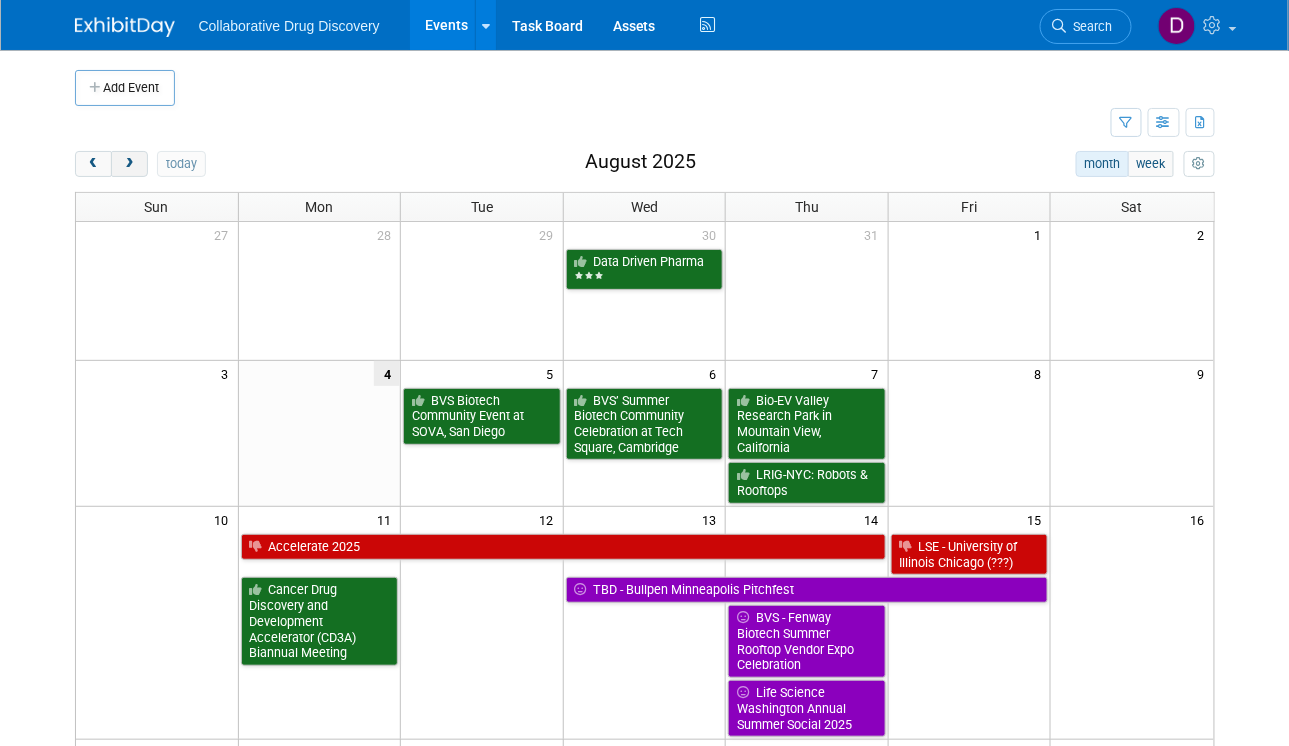 click at bounding box center (129, 164) 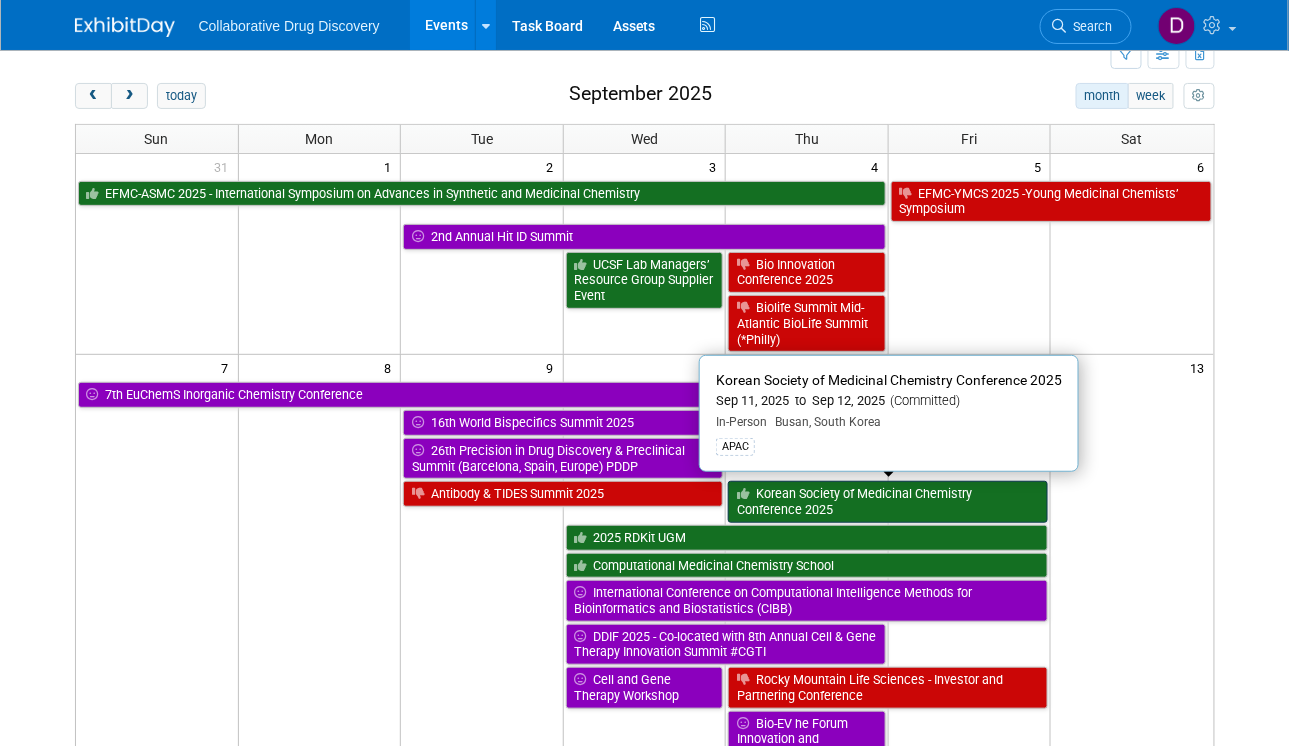 scroll, scrollTop: 108, scrollLeft: 0, axis: vertical 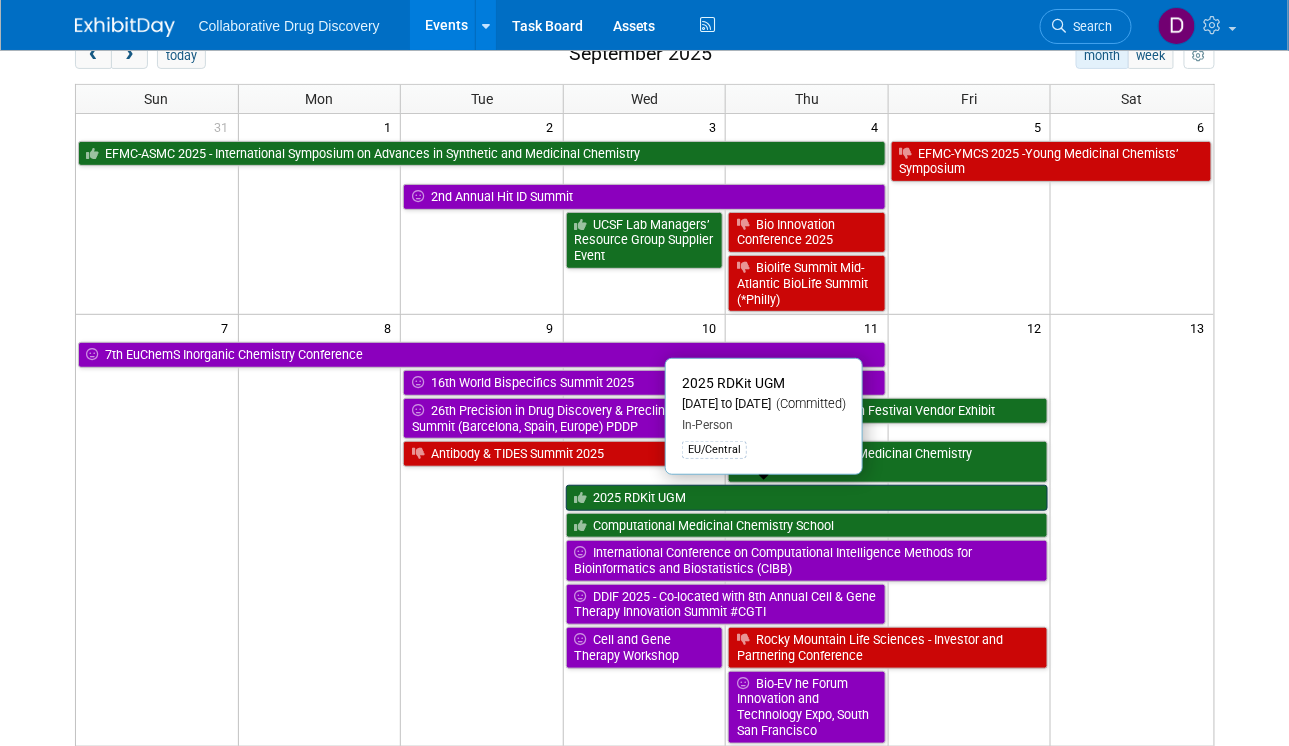 click on "2025 RDKit UGM" at bounding box center [807, 498] 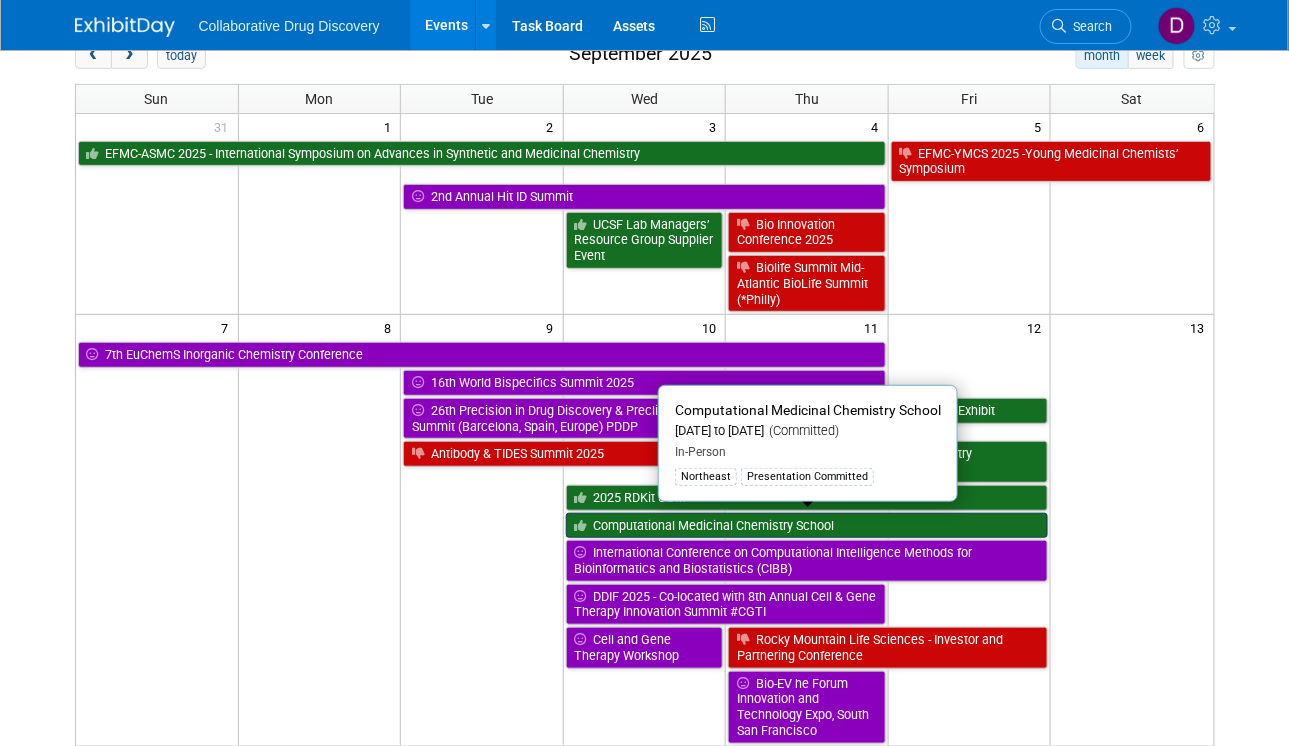 click on "Computational Medicinal Chemistry School" at bounding box center (807, 526) 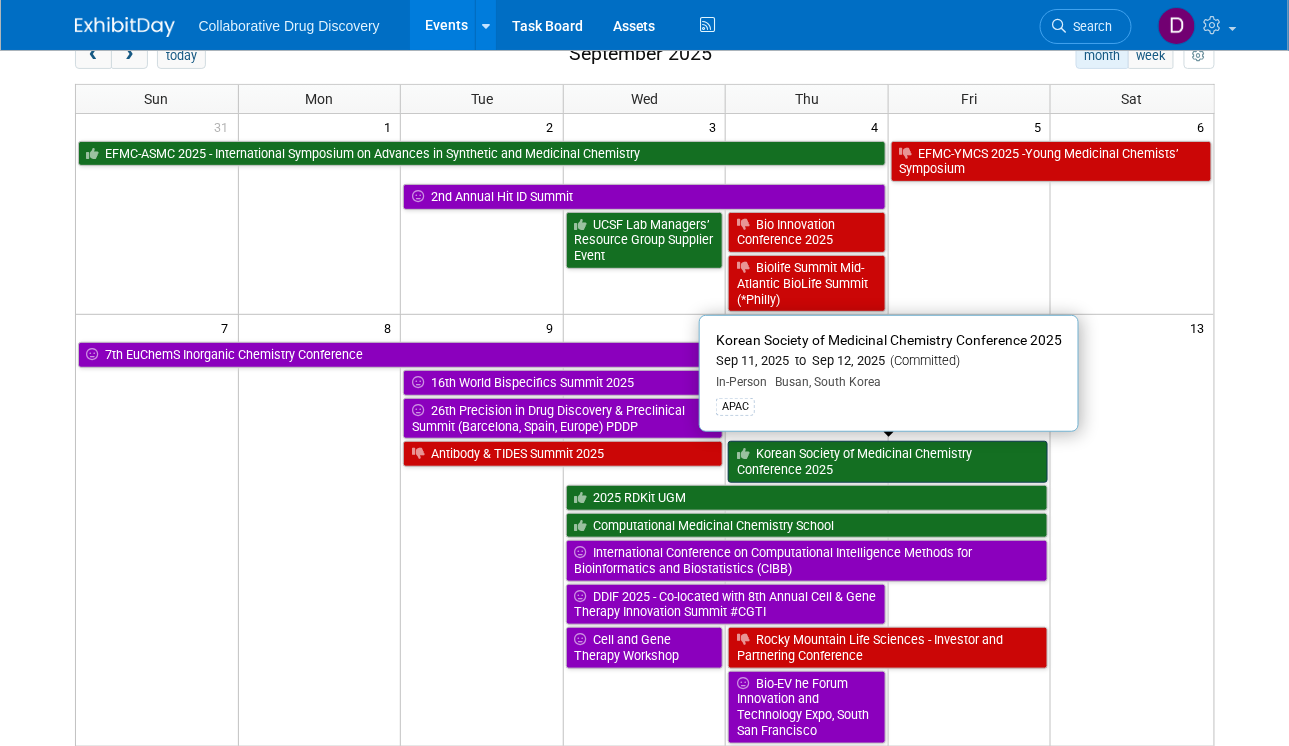 click on "Korean Society of Medicinal Chemistry Conference 2025" at bounding box center (888, 461) 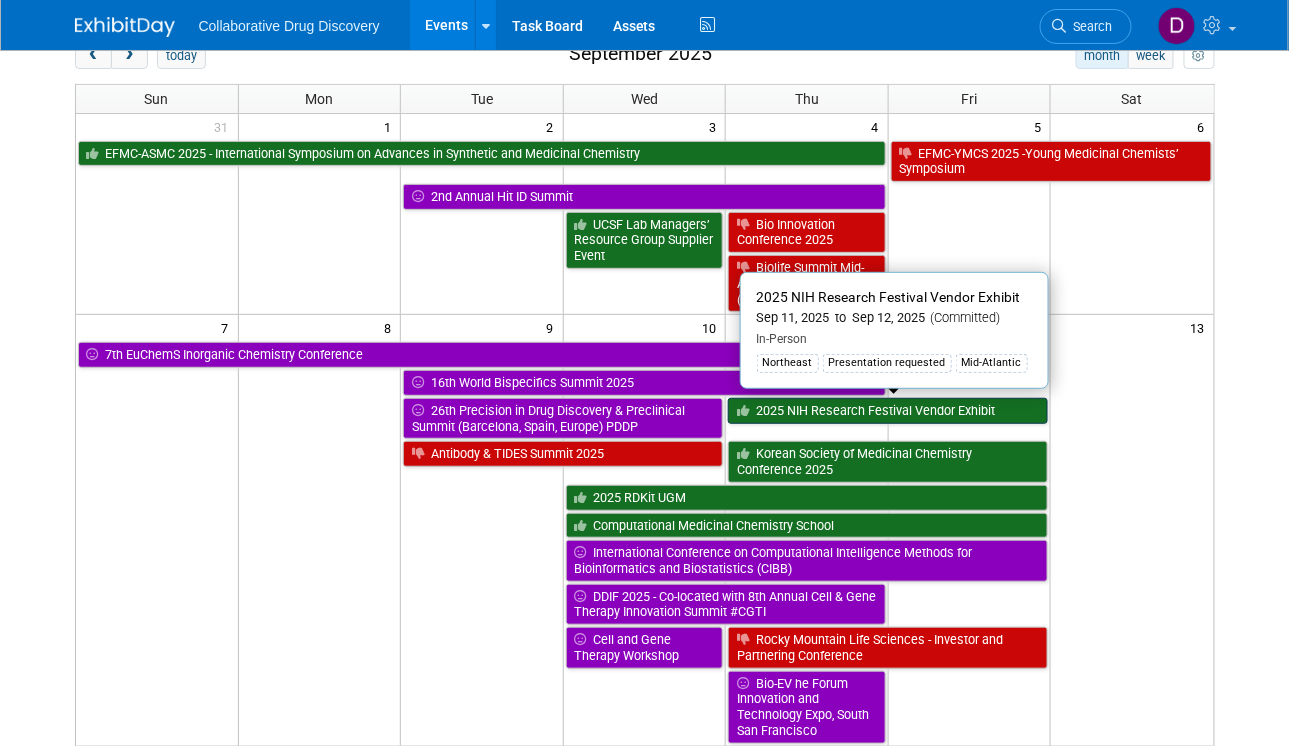 click on "2025 NIH Research Festival Vendor Exhibit" at bounding box center (888, 411) 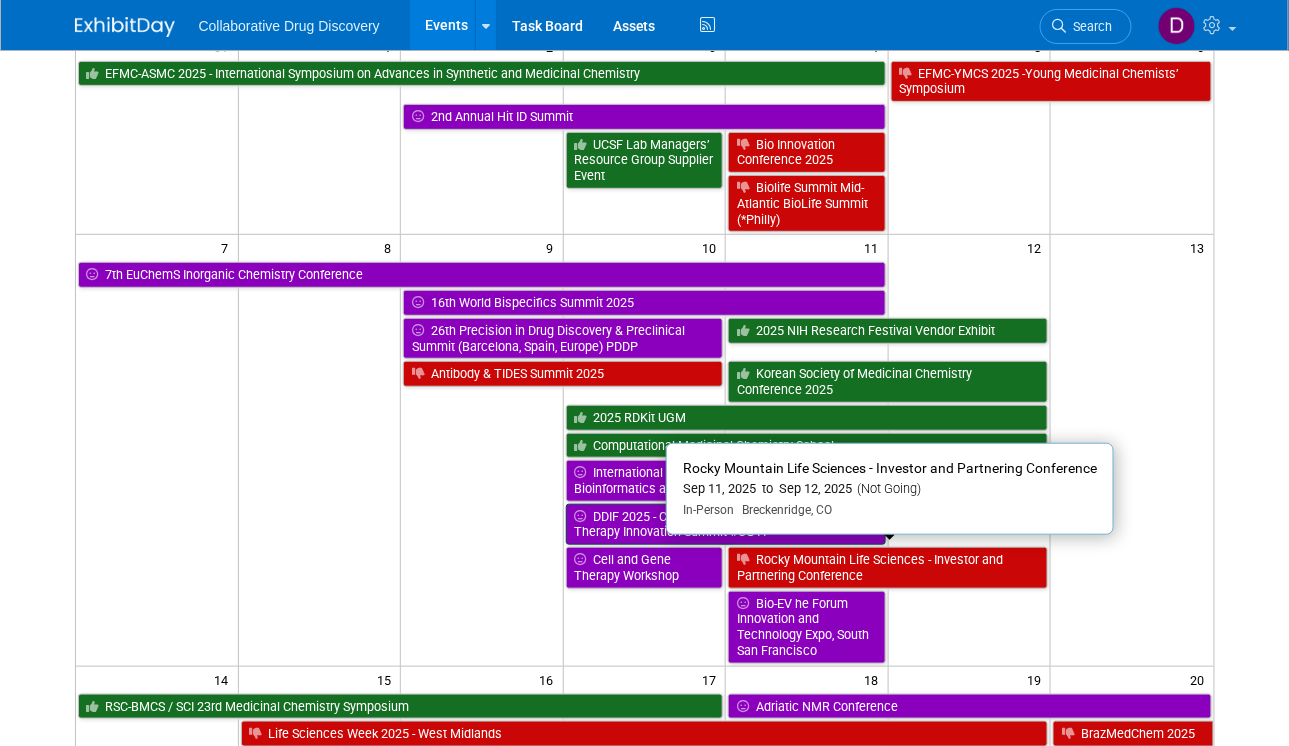 scroll, scrollTop: 78, scrollLeft: 0, axis: vertical 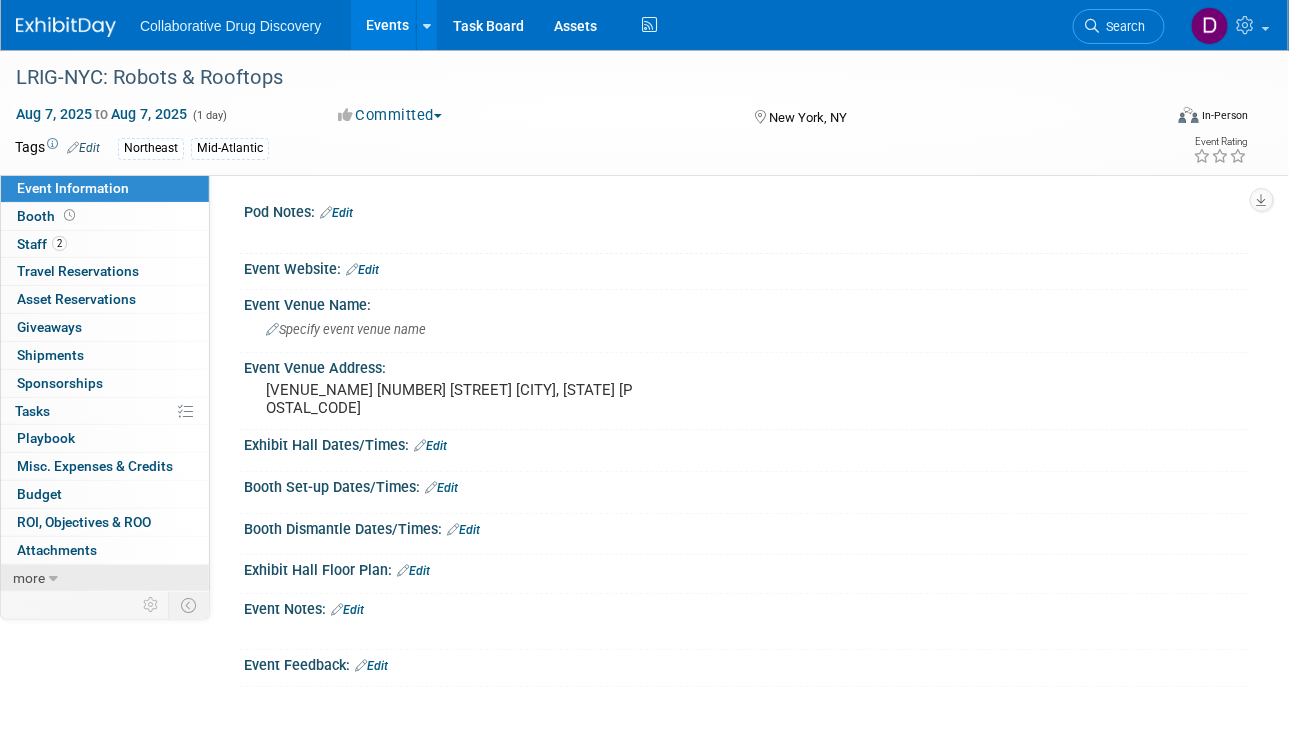 click on "more" at bounding box center (29, 578) 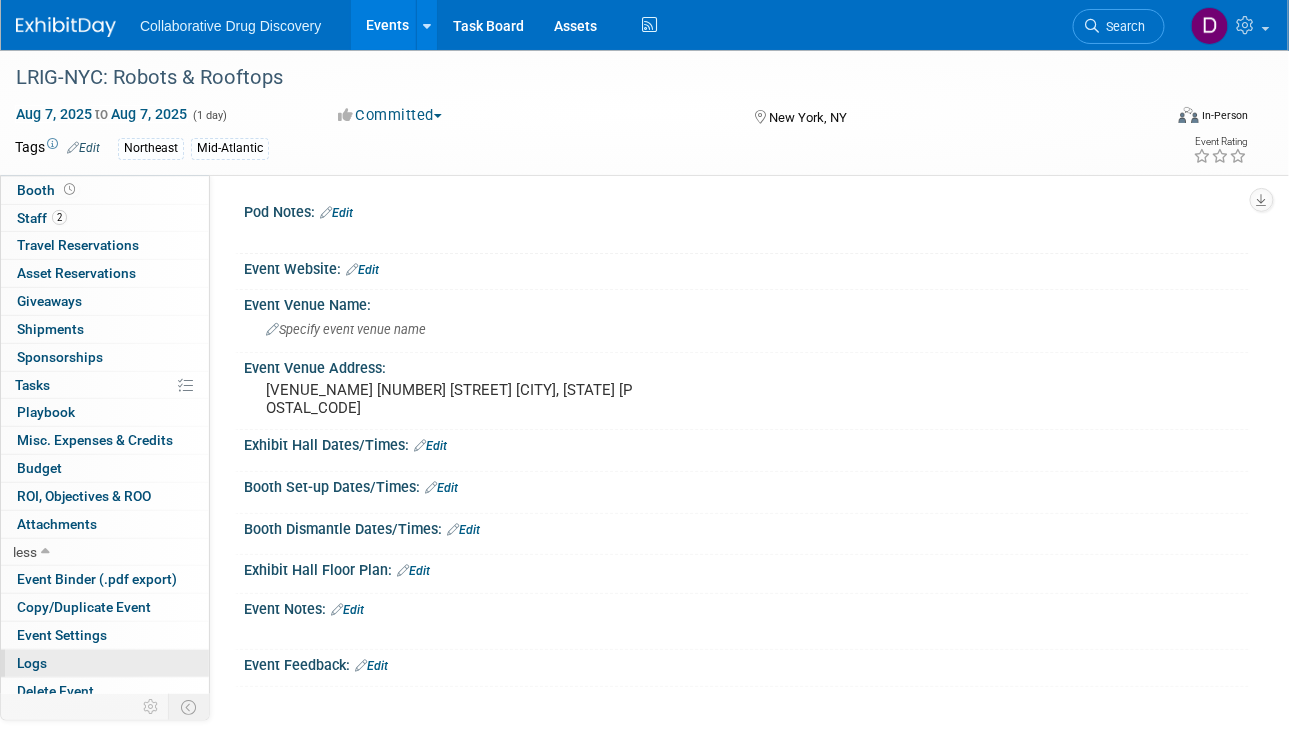 scroll, scrollTop: 33, scrollLeft: 0, axis: vertical 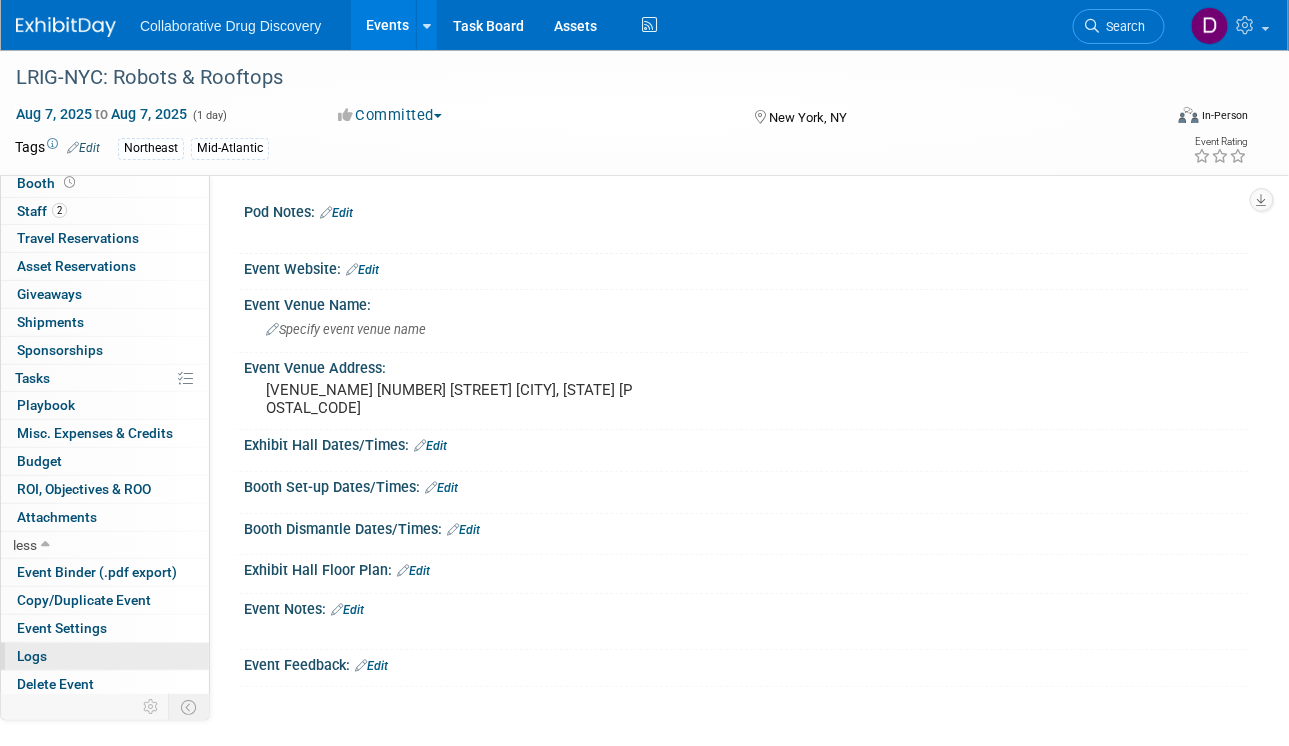 click on "Logs" at bounding box center [105, 656] 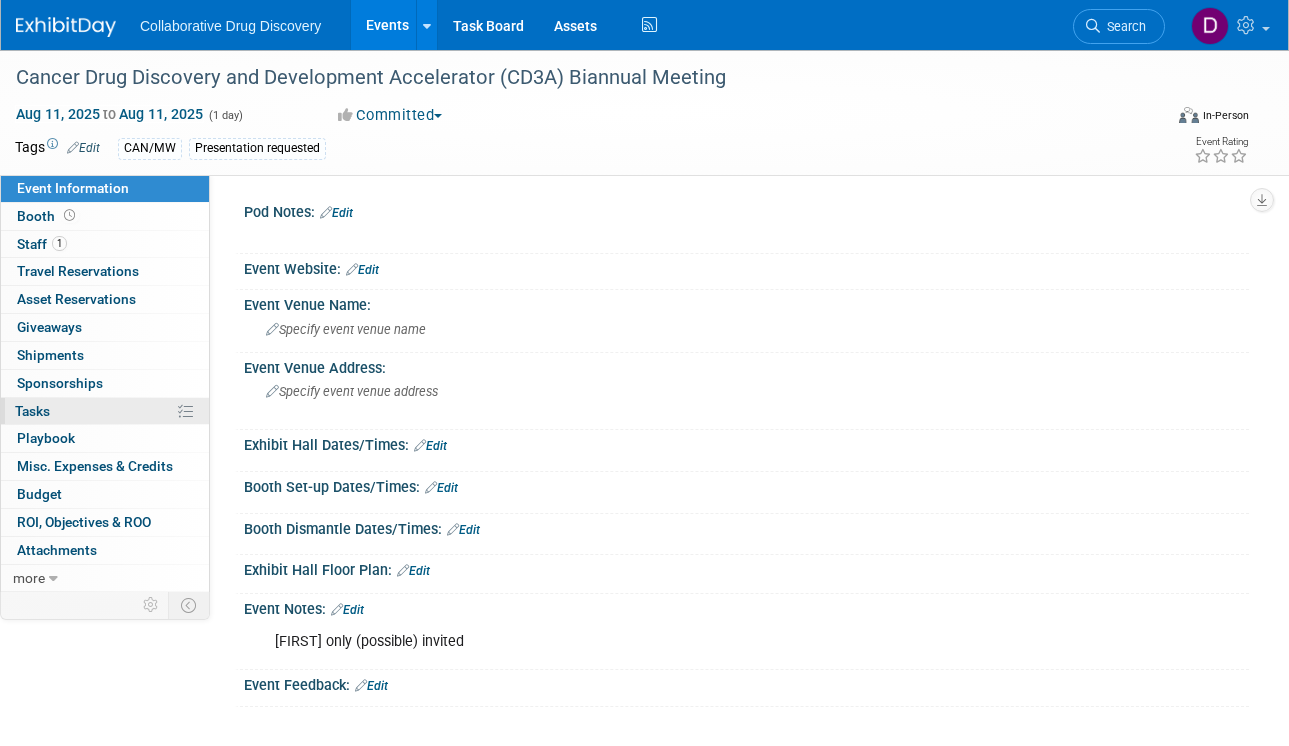 scroll, scrollTop: 0, scrollLeft: 0, axis: both 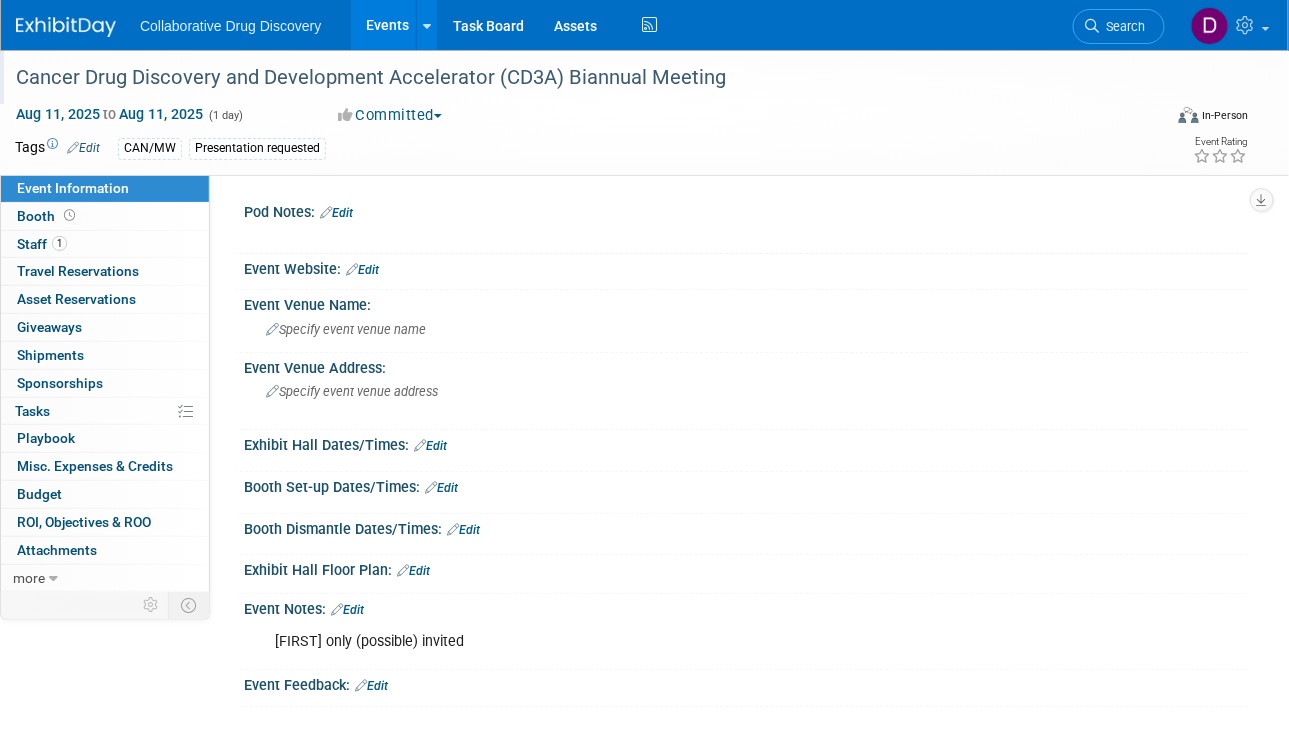 click on "Cancer Drug Discovery and Development Accelerator (CD3A) Biannual Meeting" at bounding box center [576, 78] 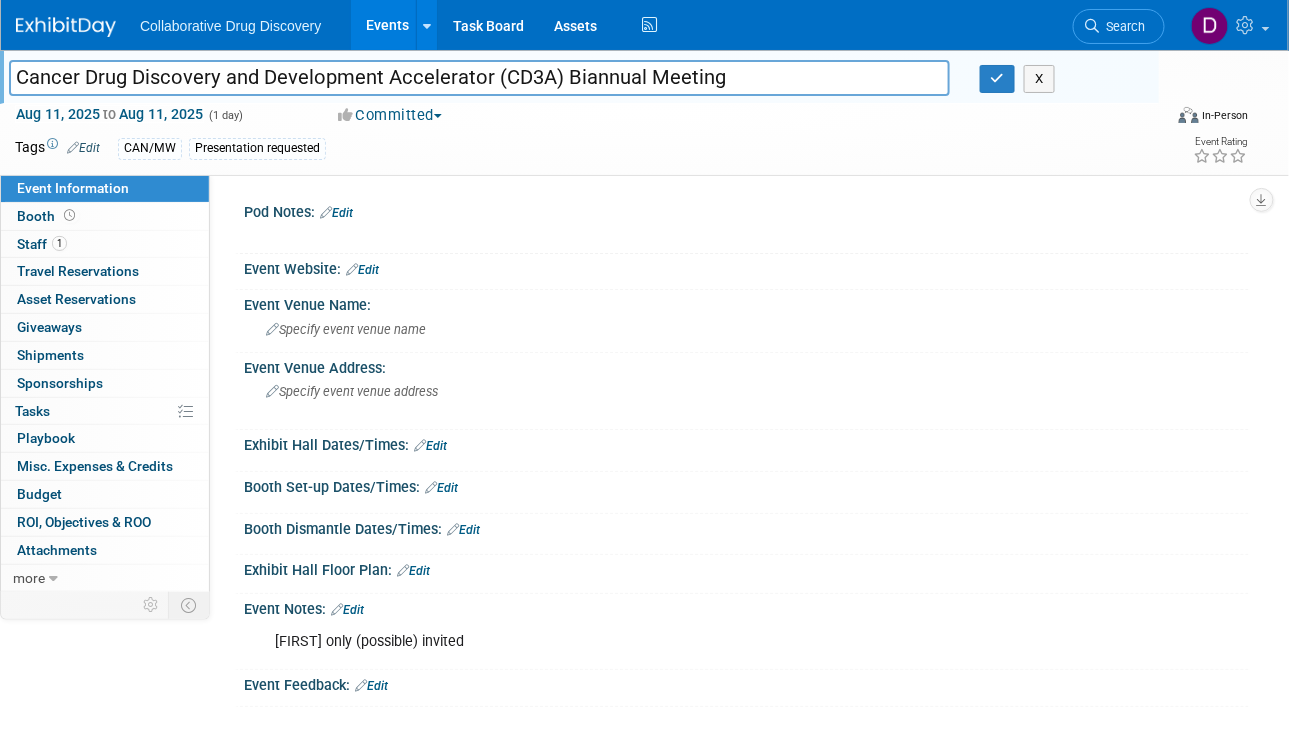 click on "Cancer Drug Discovery and Development Accelerator (CD3A) Biannual Meeting" at bounding box center [479, 77] 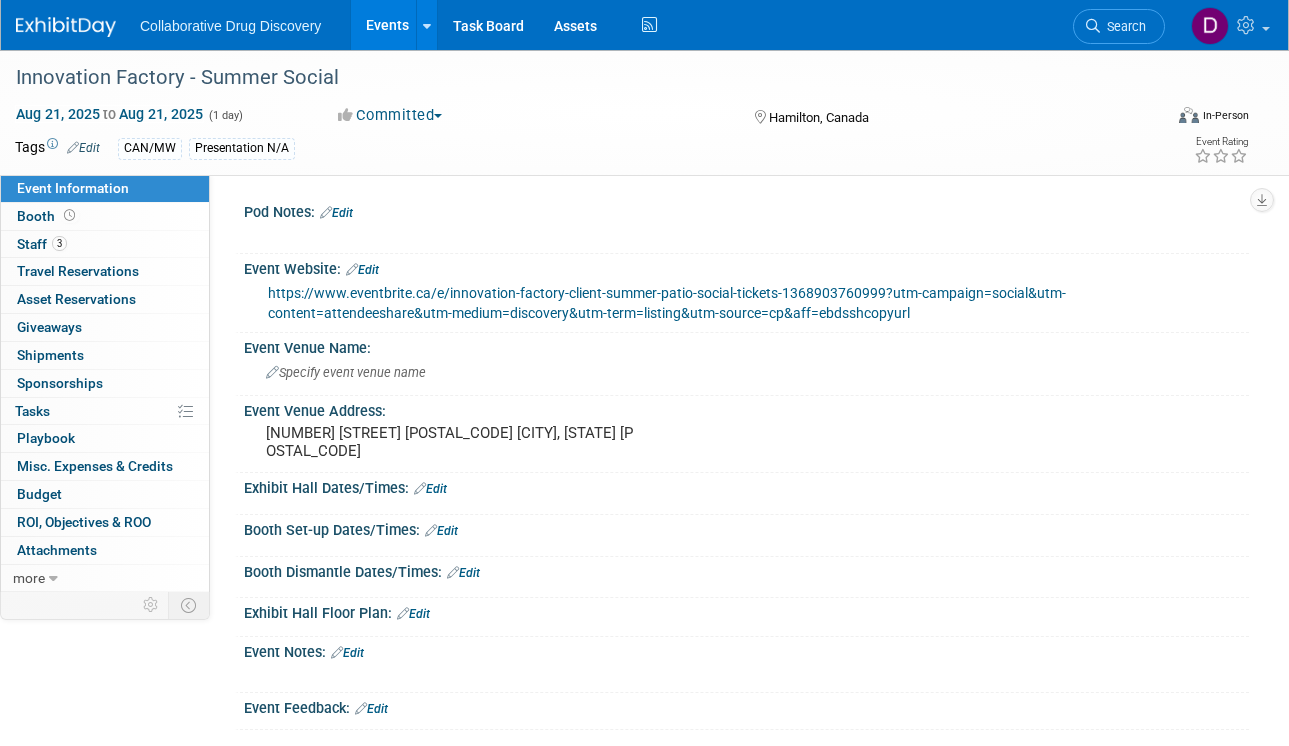 scroll, scrollTop: 0, scrollLeft: 0, axis: both 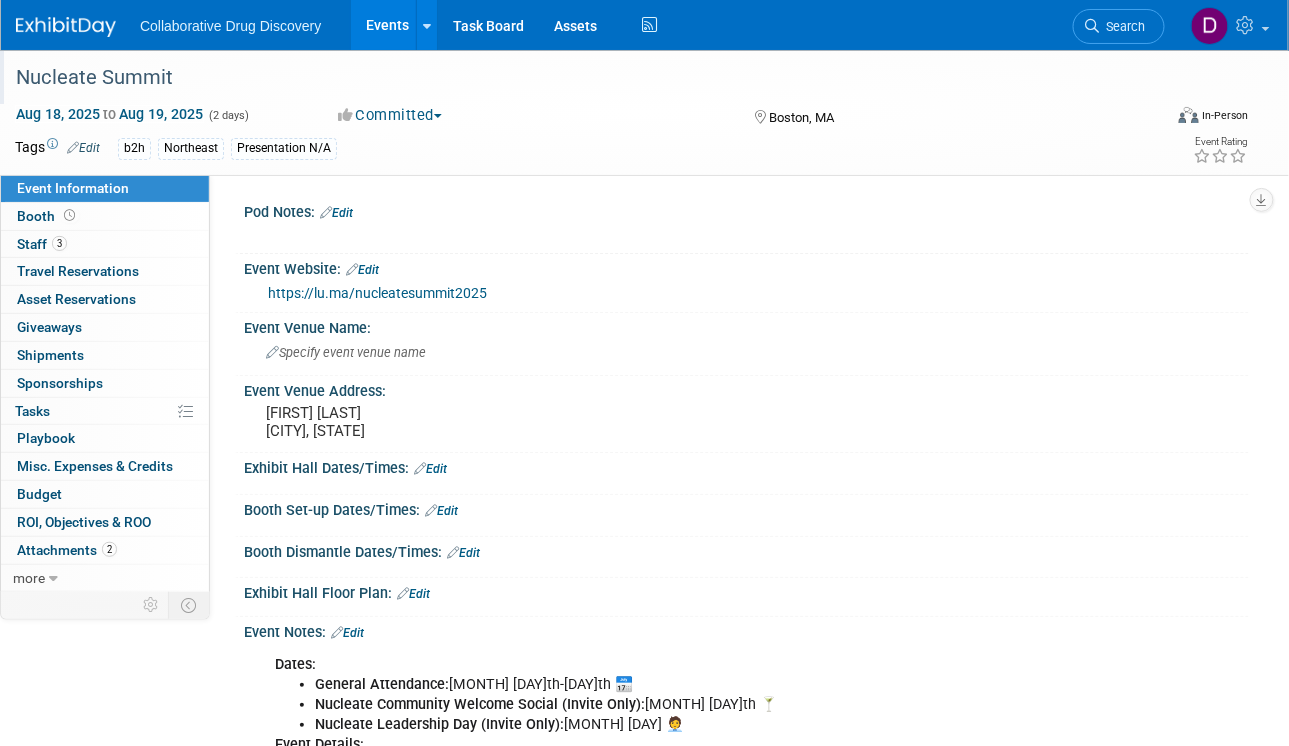 click on "Nucleate Summit" at bounding box center (576, 78) 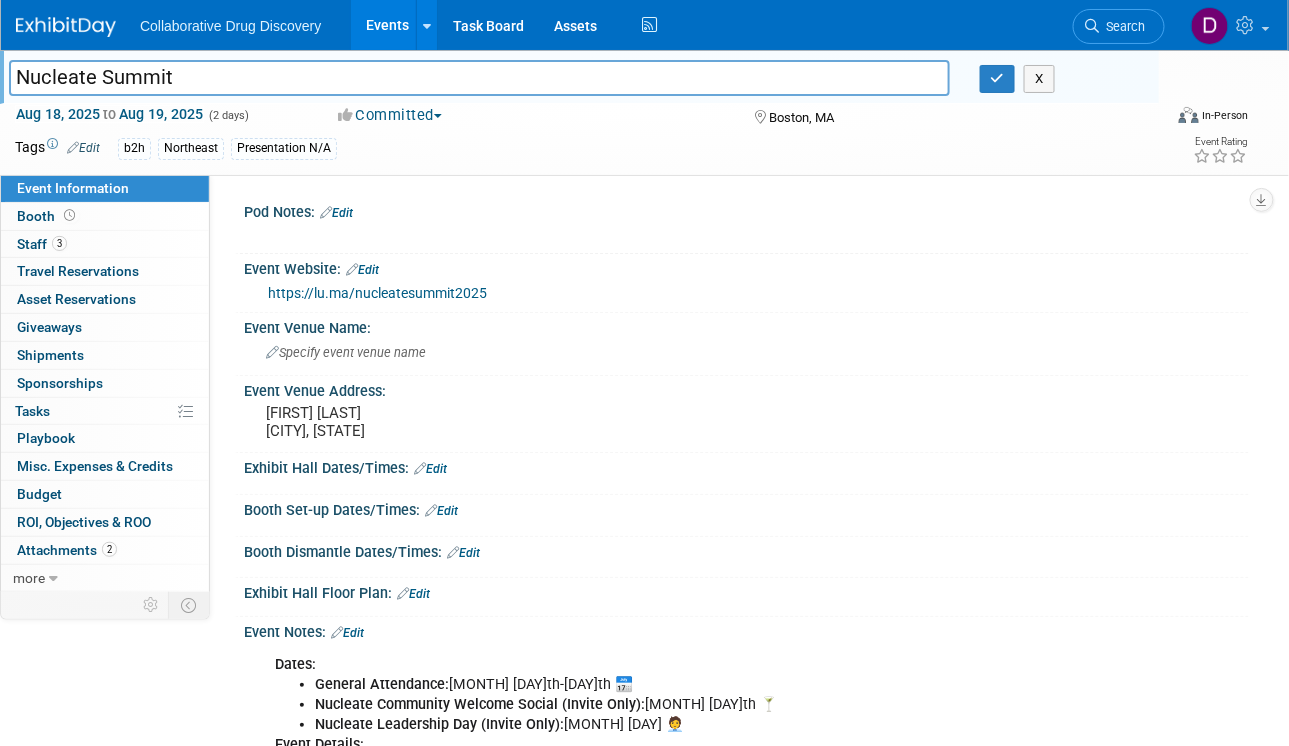 click on "Nucleate Summit" at bounding box center [479, 77] 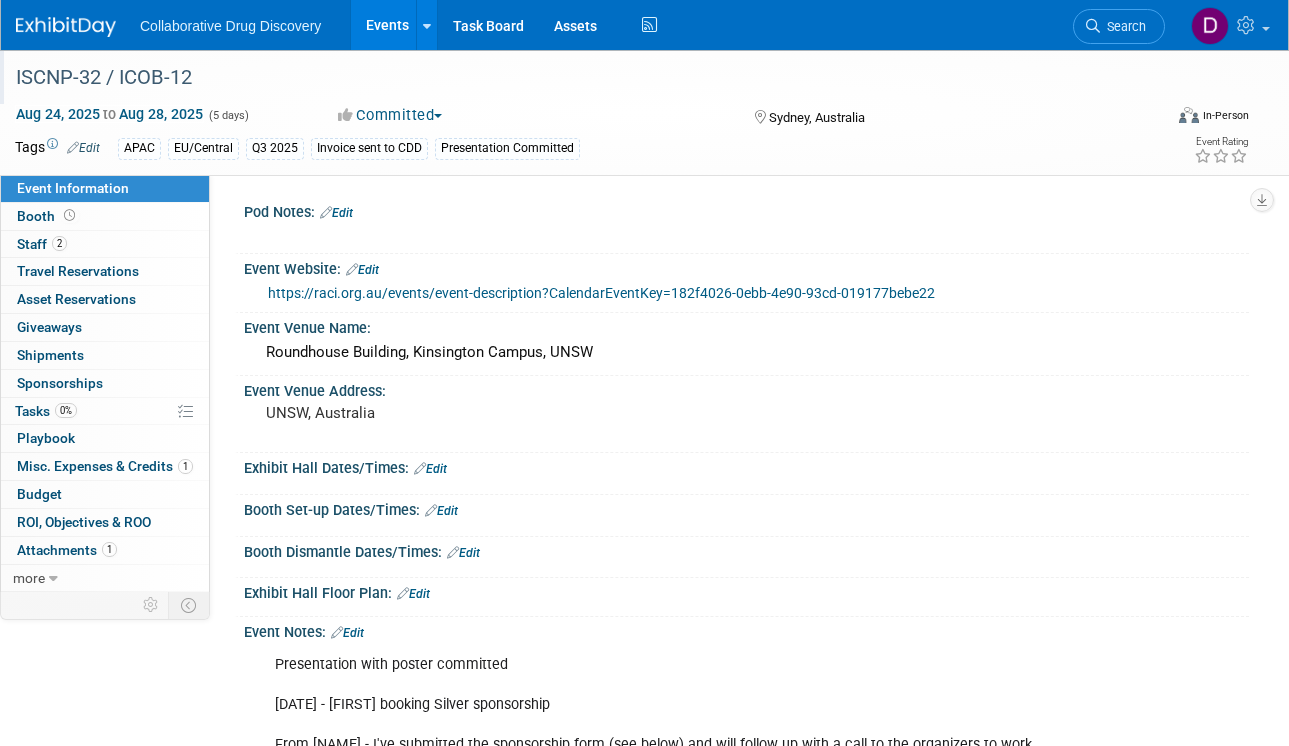 scroll, scrollTop: 0, scrollLeft: 0, axis: both 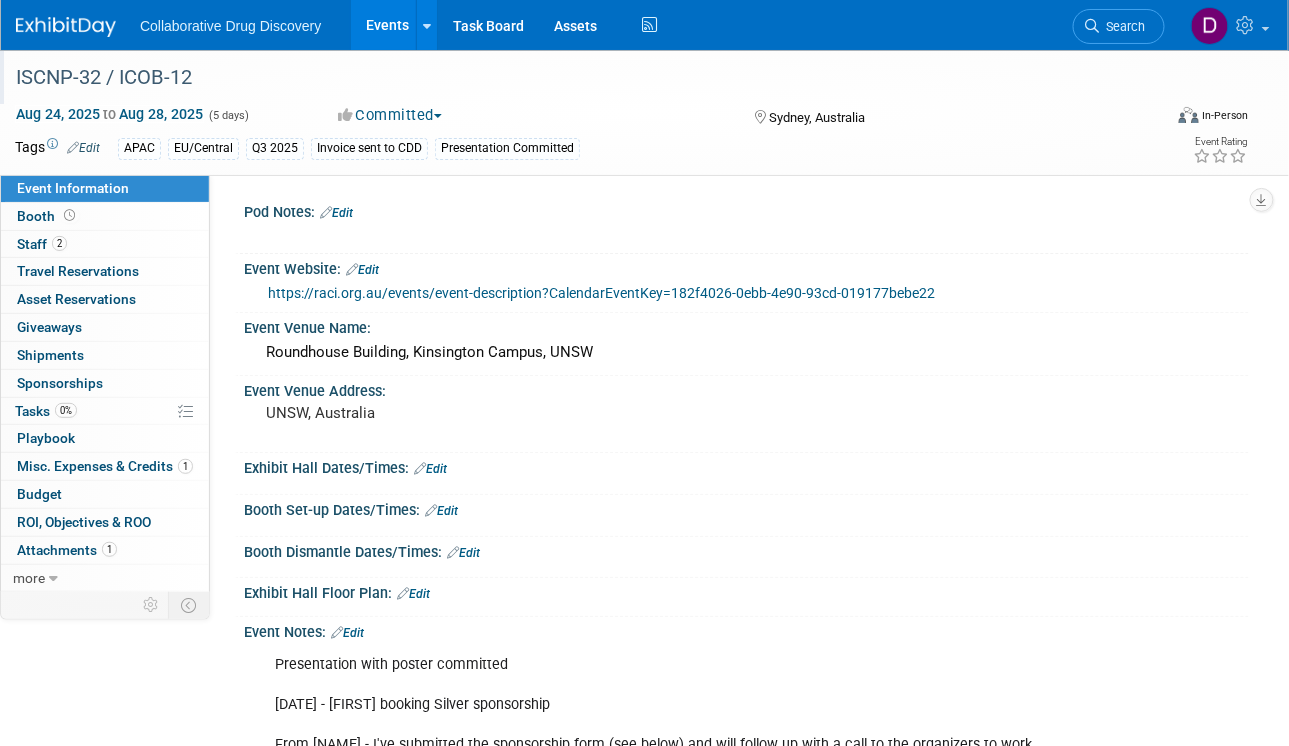 click on "ISCNP-32 / ICOB-12" at bounding box center [576, 78] 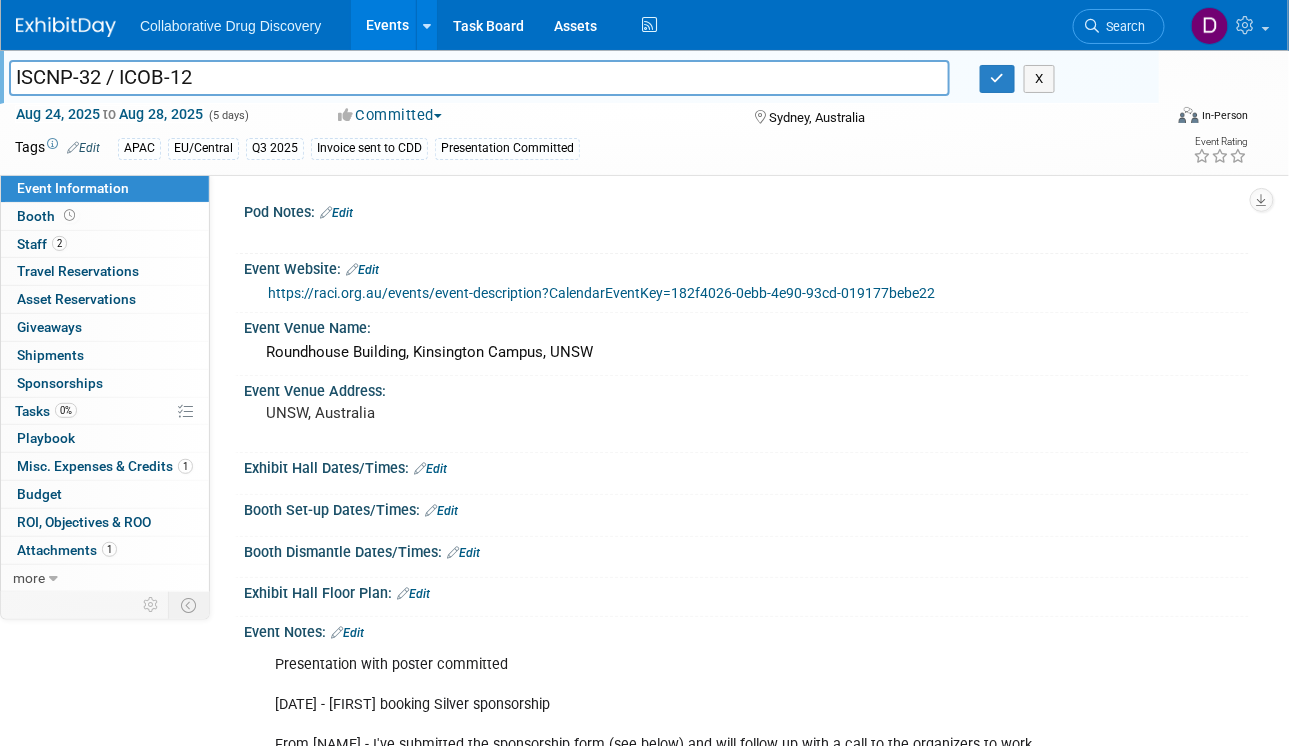 click on "ISCNP-32 / ICOB-12" at bounding box center (479, 77) 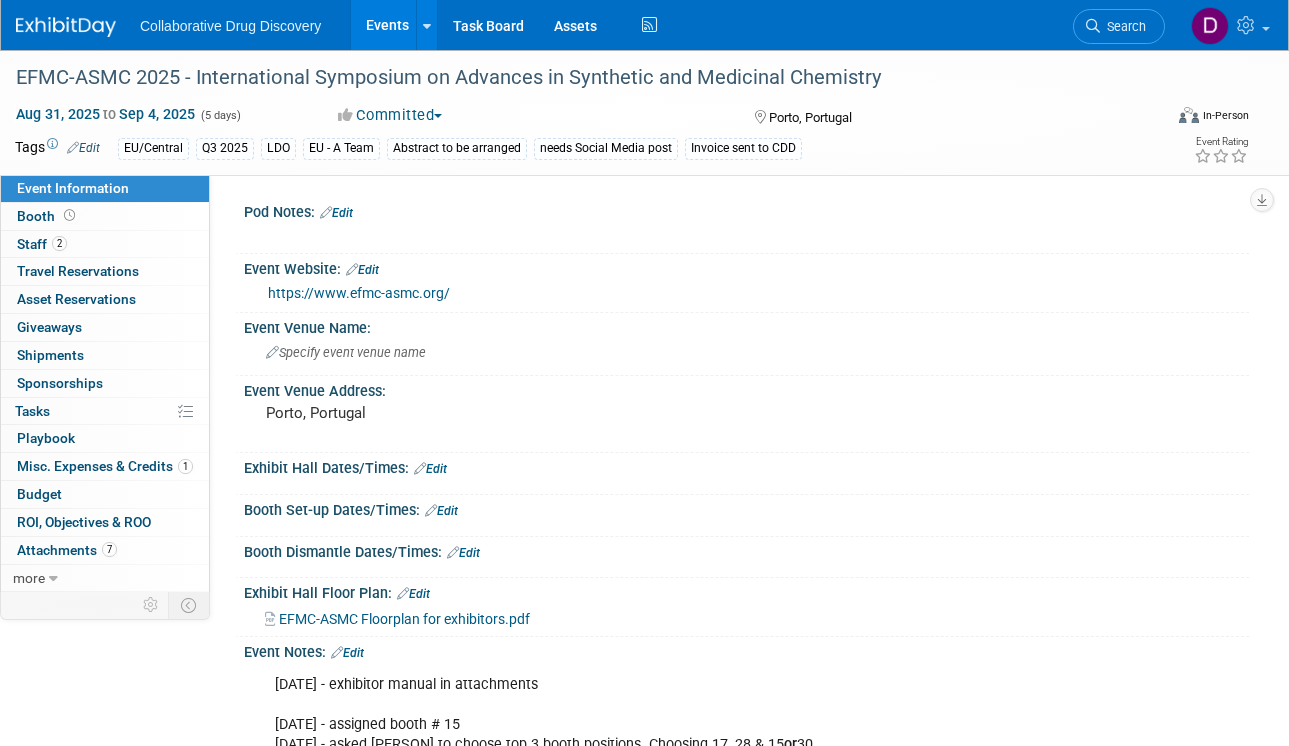 scroll, scrollTop: 0, scrollLeft: 0, axis: both 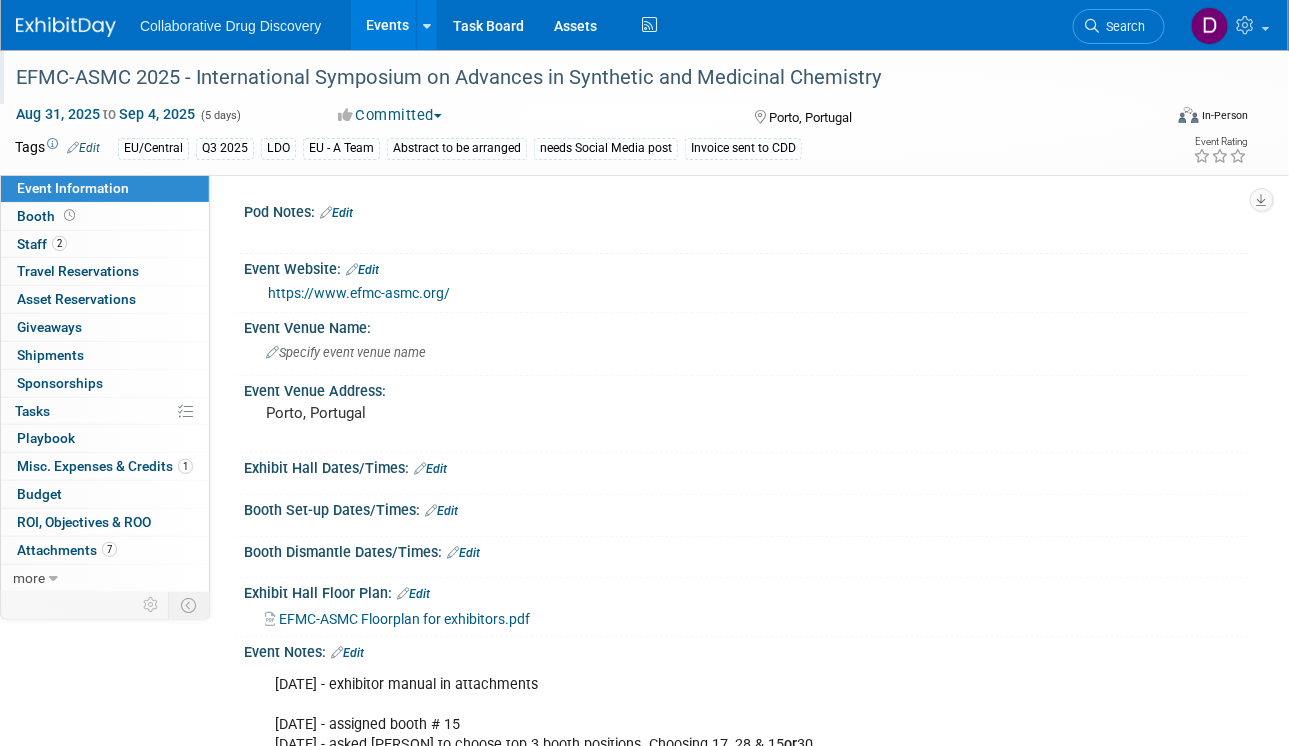 click on "EFMC-ASMC 2025 - International Symposium on Advances in Synthetic and Medicinal Chemistry" at bounding box center [576, 78] 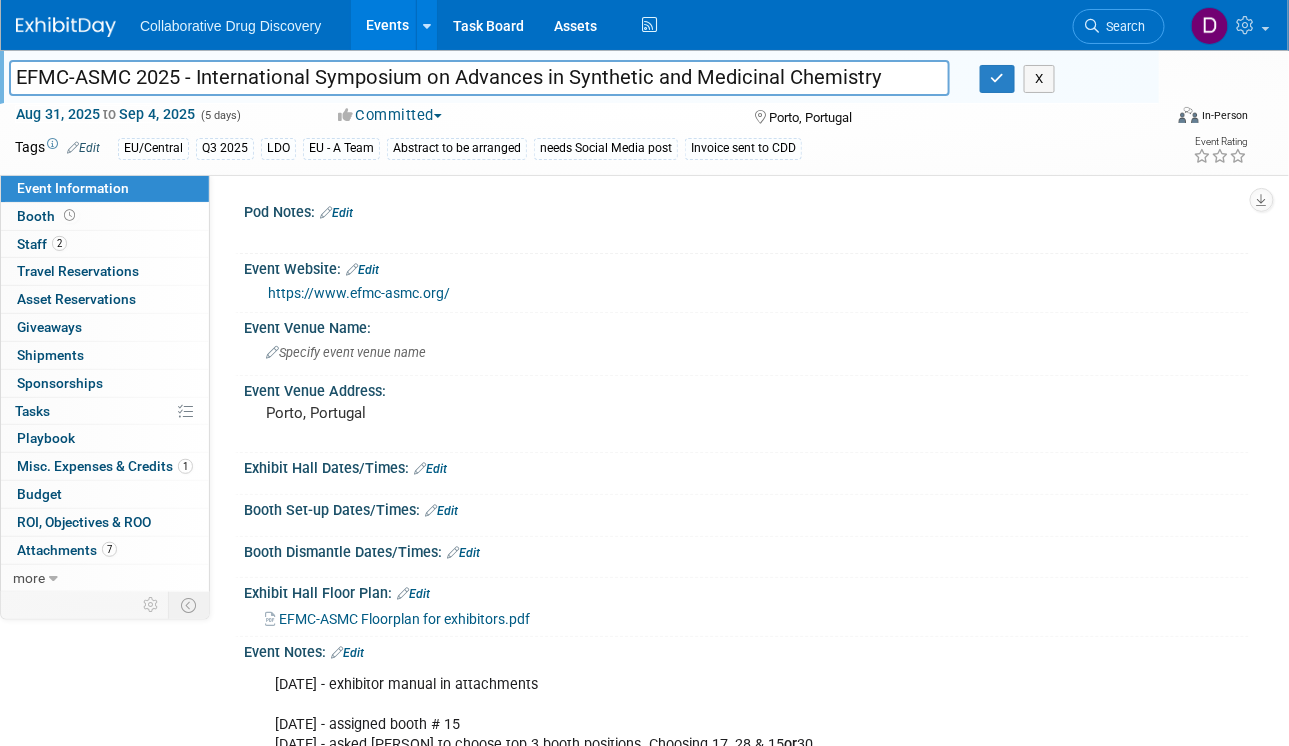 click on "EFMC-ASMC 2025 - International Symposium on Advances in Synthetic and Medicinal Chemistry" at bounding box center (479, 77) 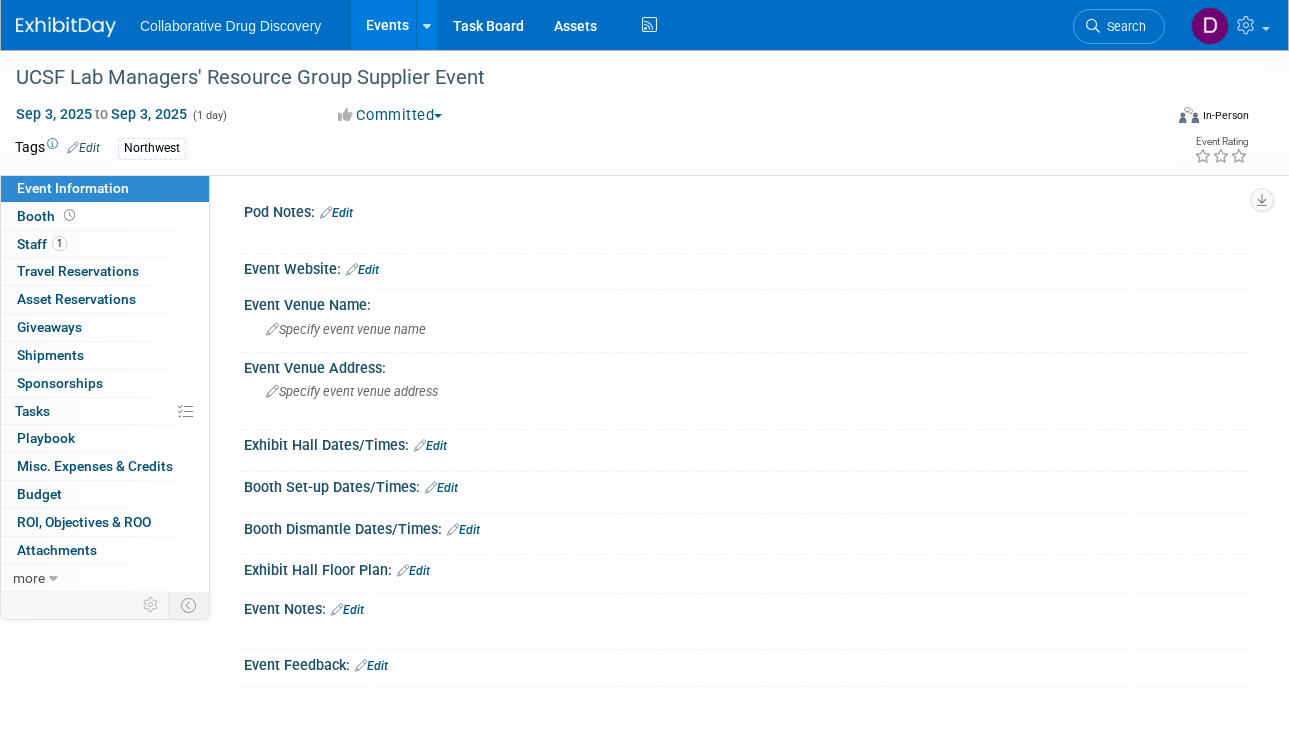 scroll, scrollTop: 0, scrollLeft: 0, axis: both 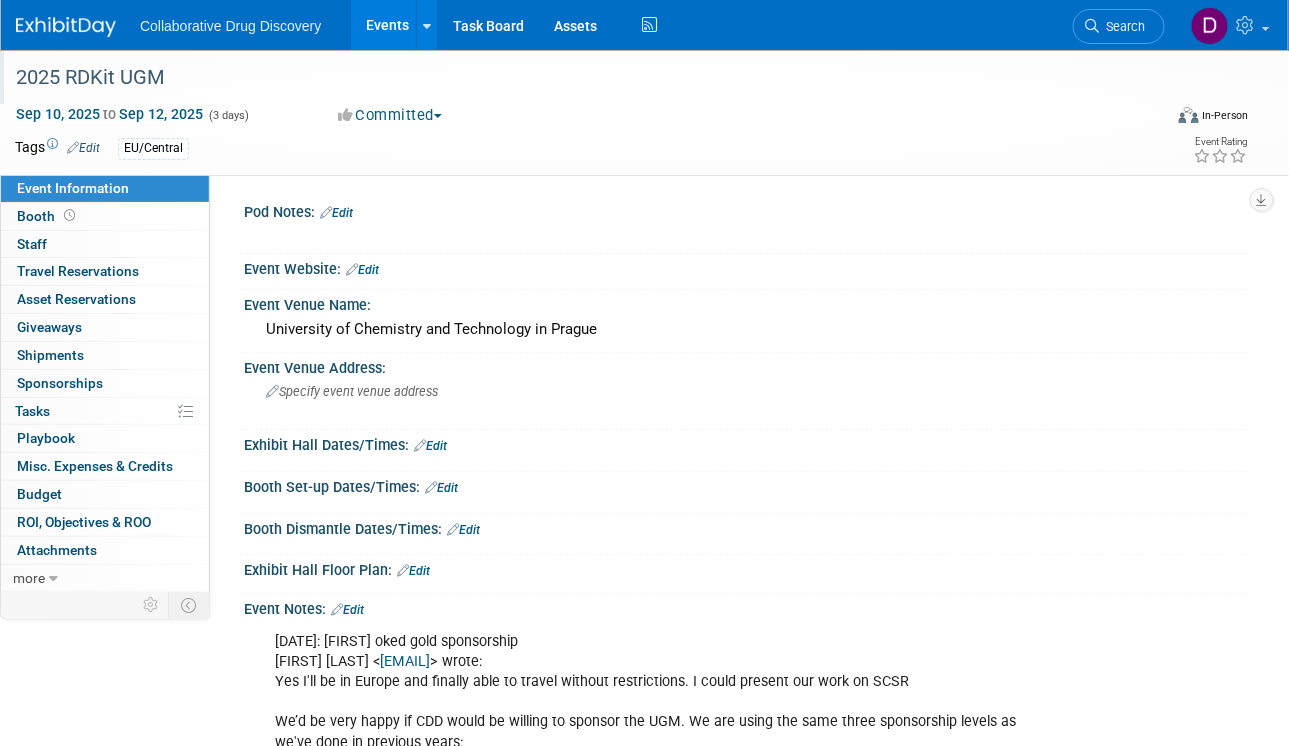 click on "2025 RDKit UGM" at bounding box center (576, 78) 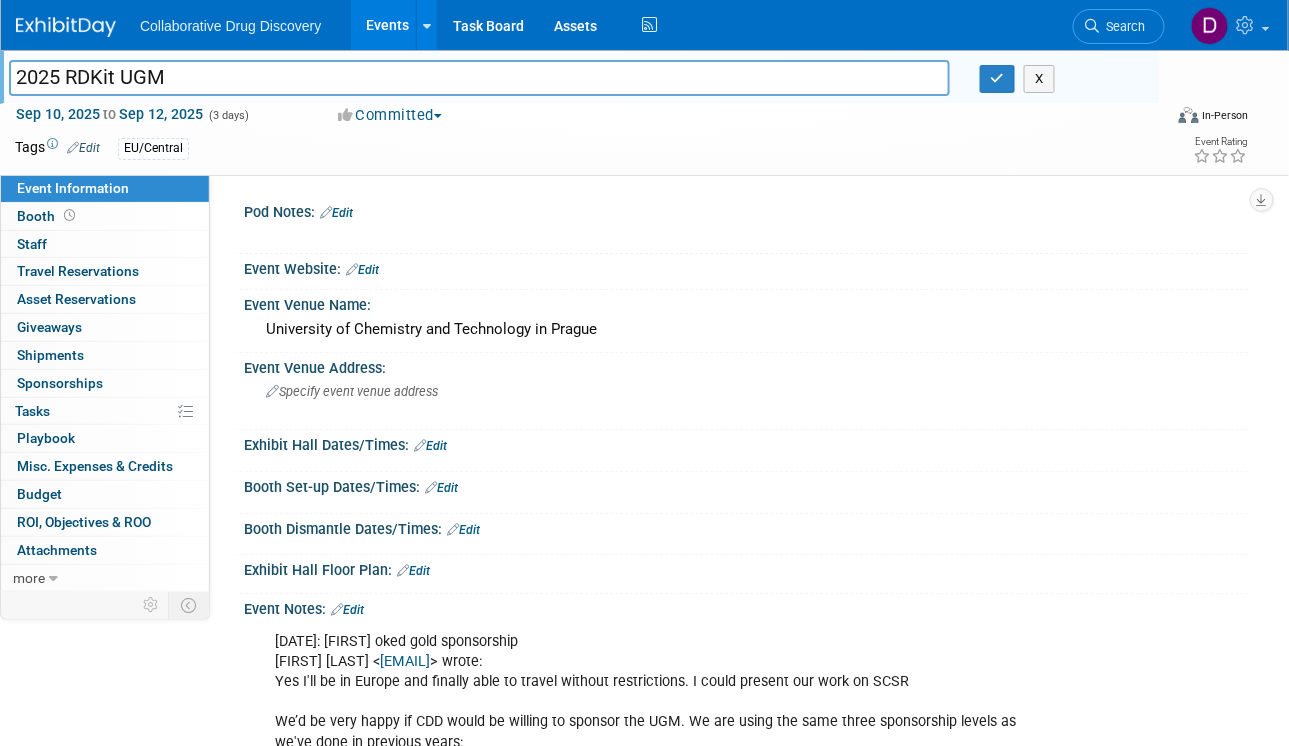 click on "2025 RDKit UGM" at bounding box center [479, 77] 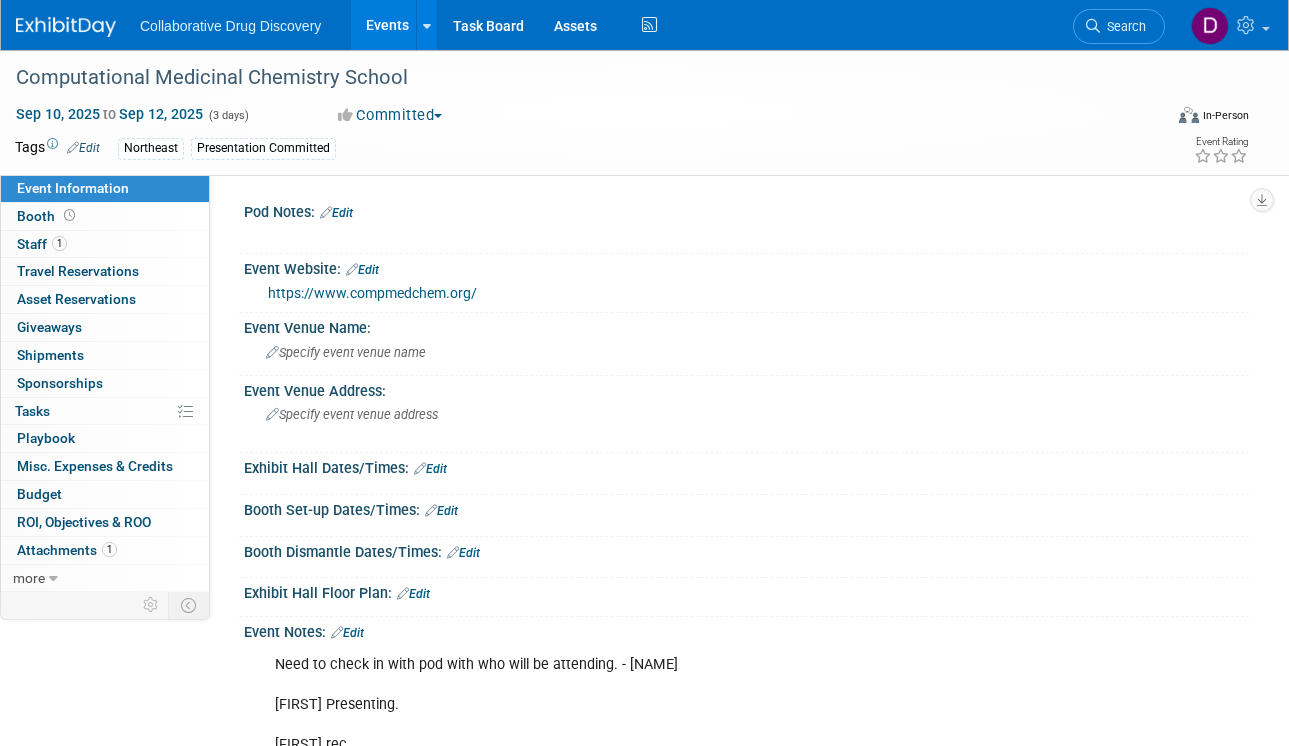 scroll, scrollTop: 0, scrollLeft: 0, axis: both 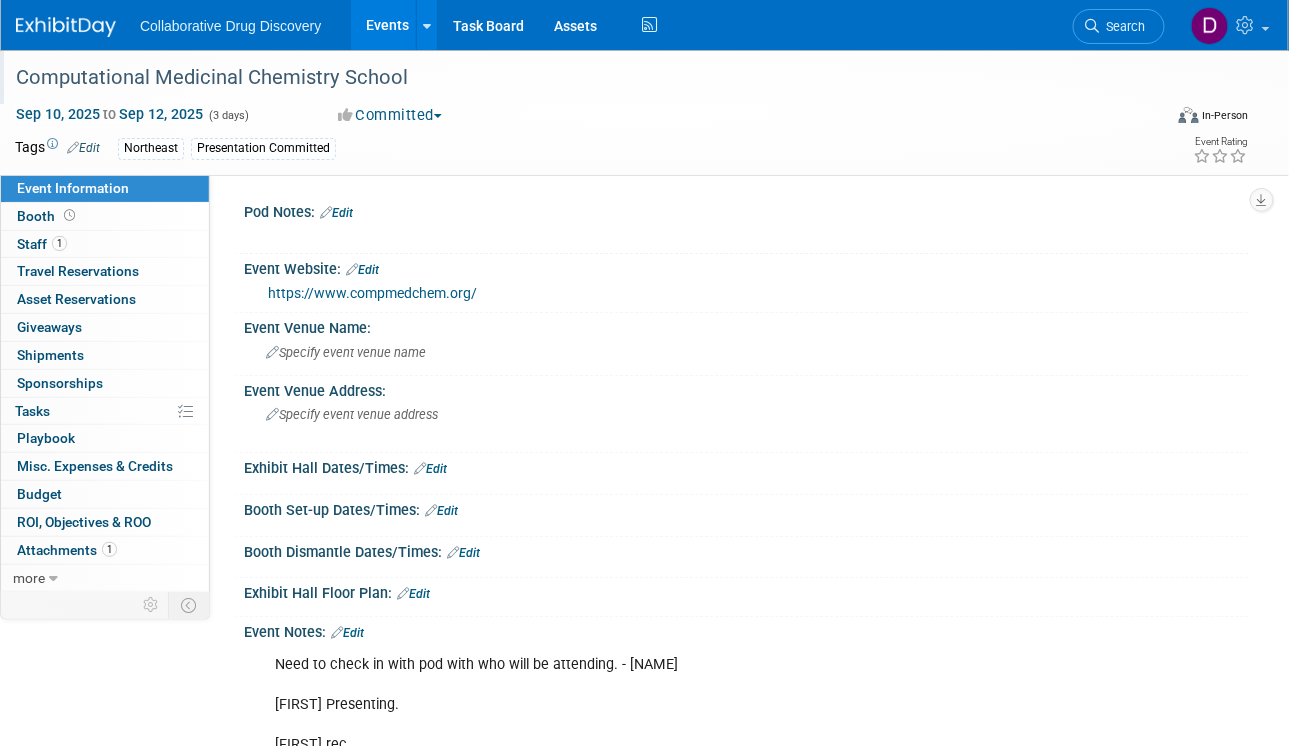 click on "Computational Medicinal Chemistry School" at bounding box center (576, 78) 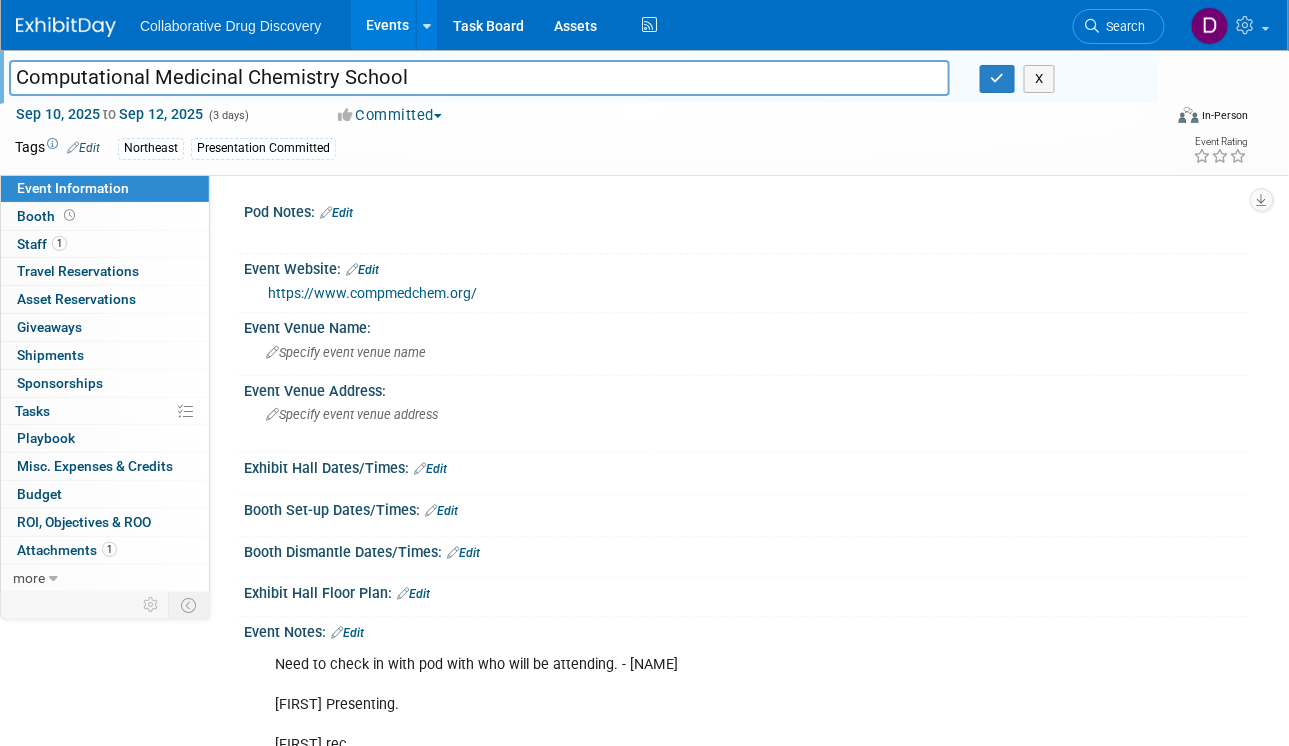 click on "Computational Medicinal Chemistry School" at bounding box center [479, 77] 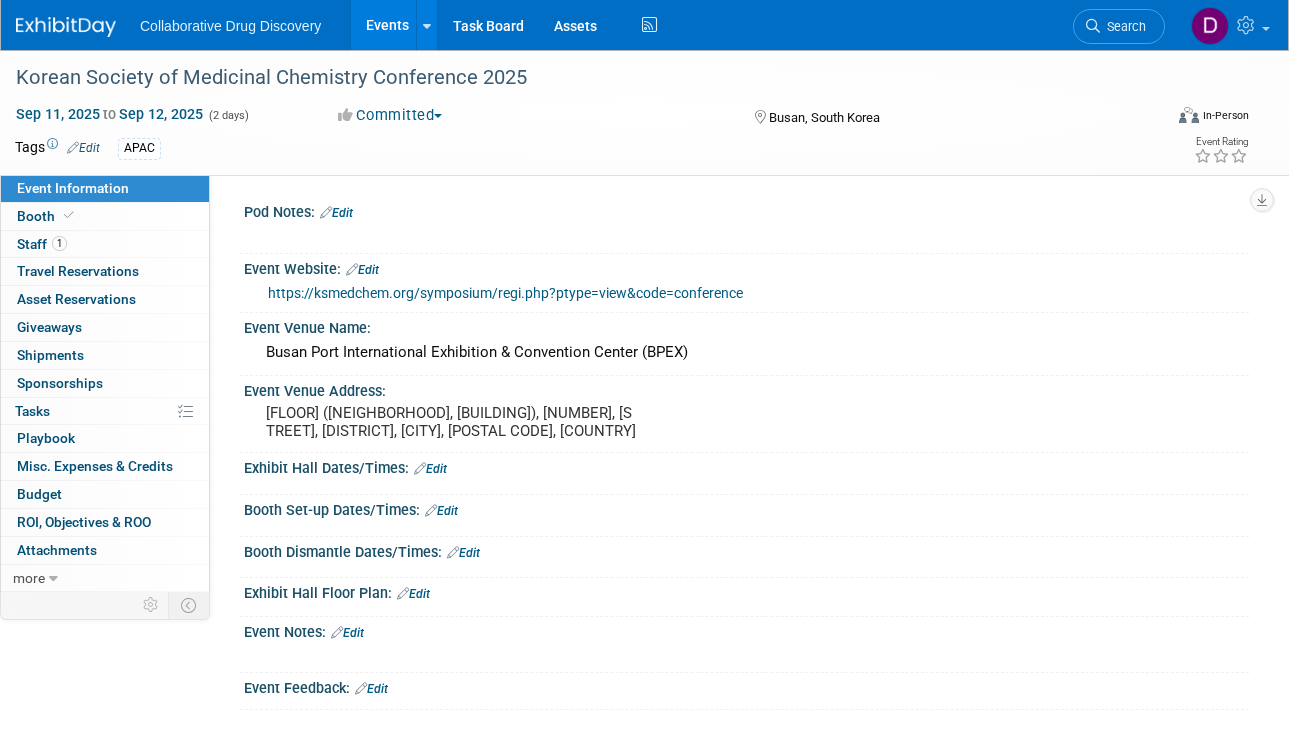 scroll, scrollTop: 0, scrollLeft: 0, axis: both 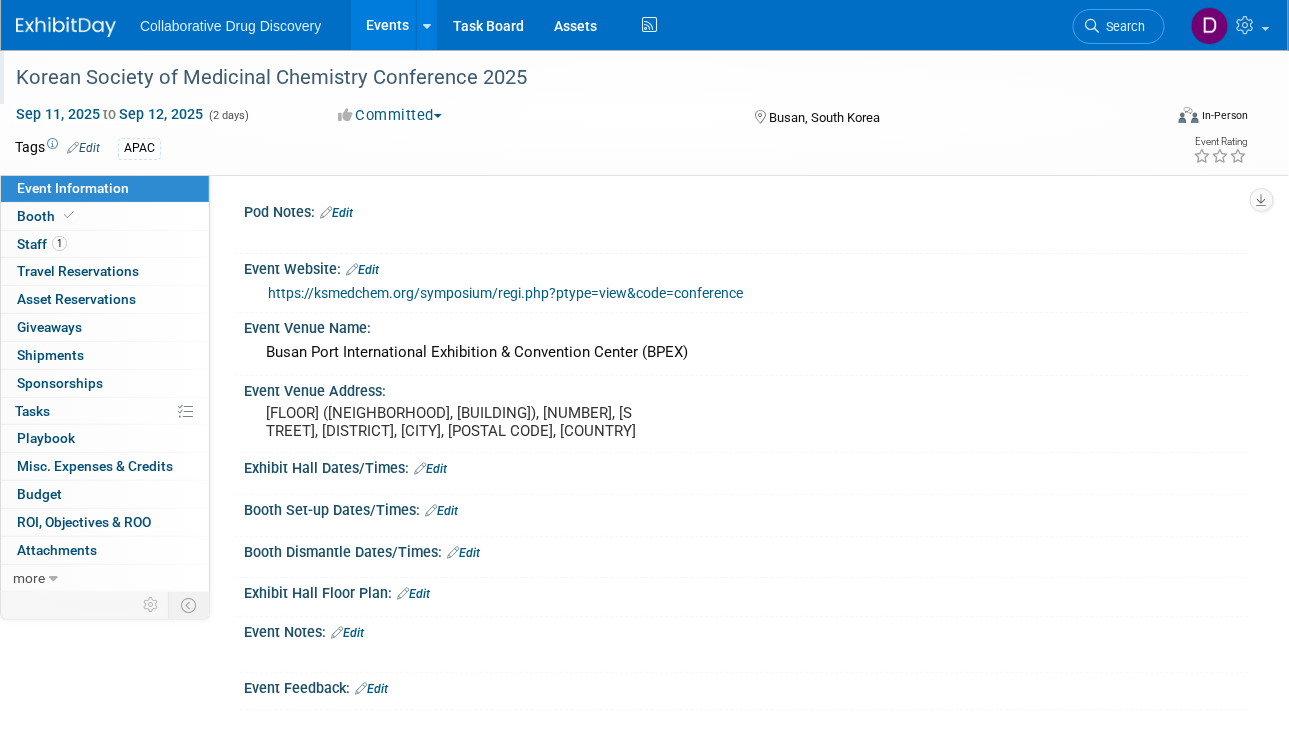 click at bounding box center (584, 58) 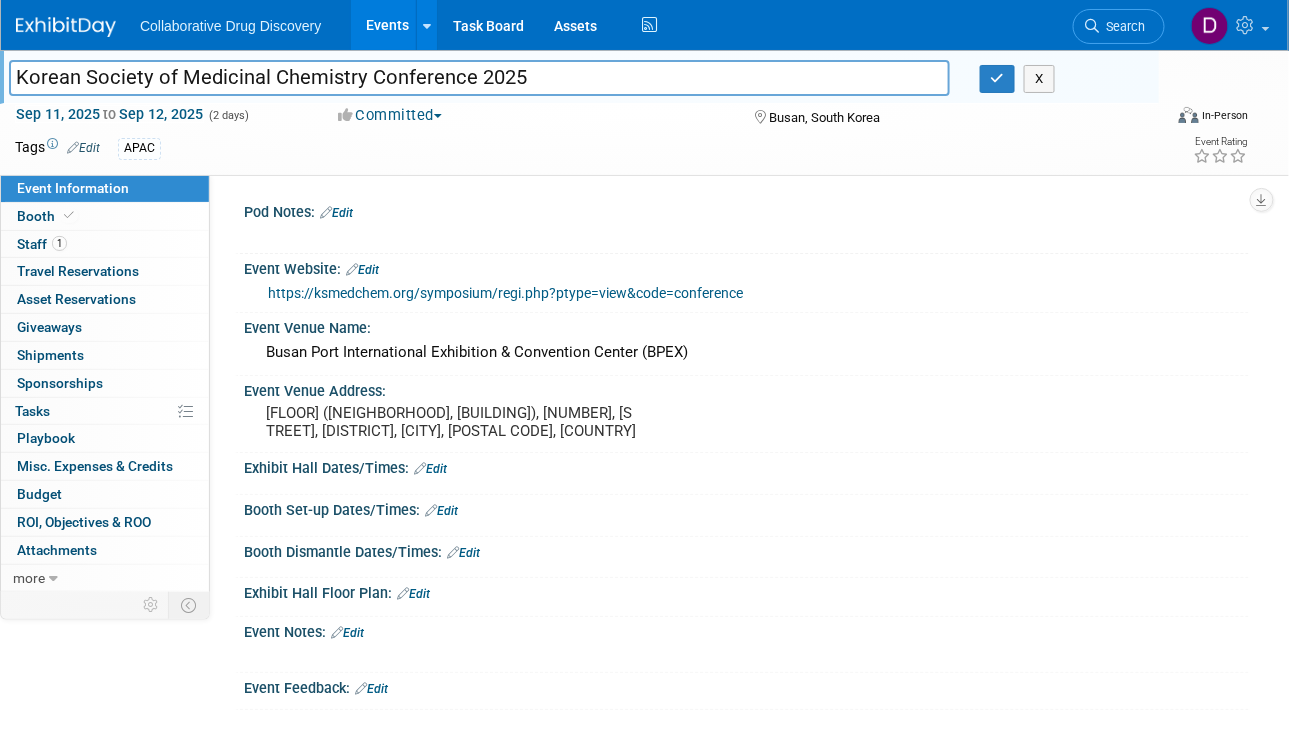 click on "Korean Society of Medicinal Chemistry Conference 2025" at bounding box center [479, 77] 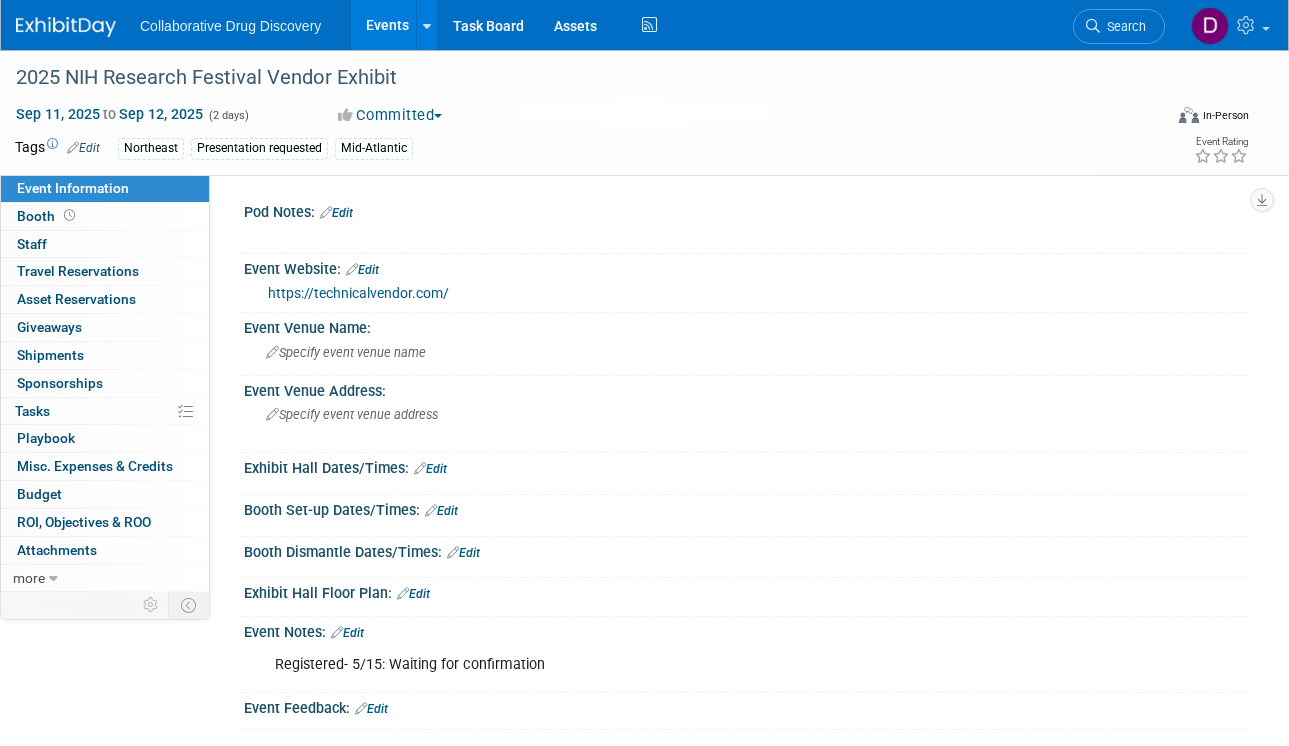 scroll, scrollTop: 0, scrollLeft: 0, axis: both 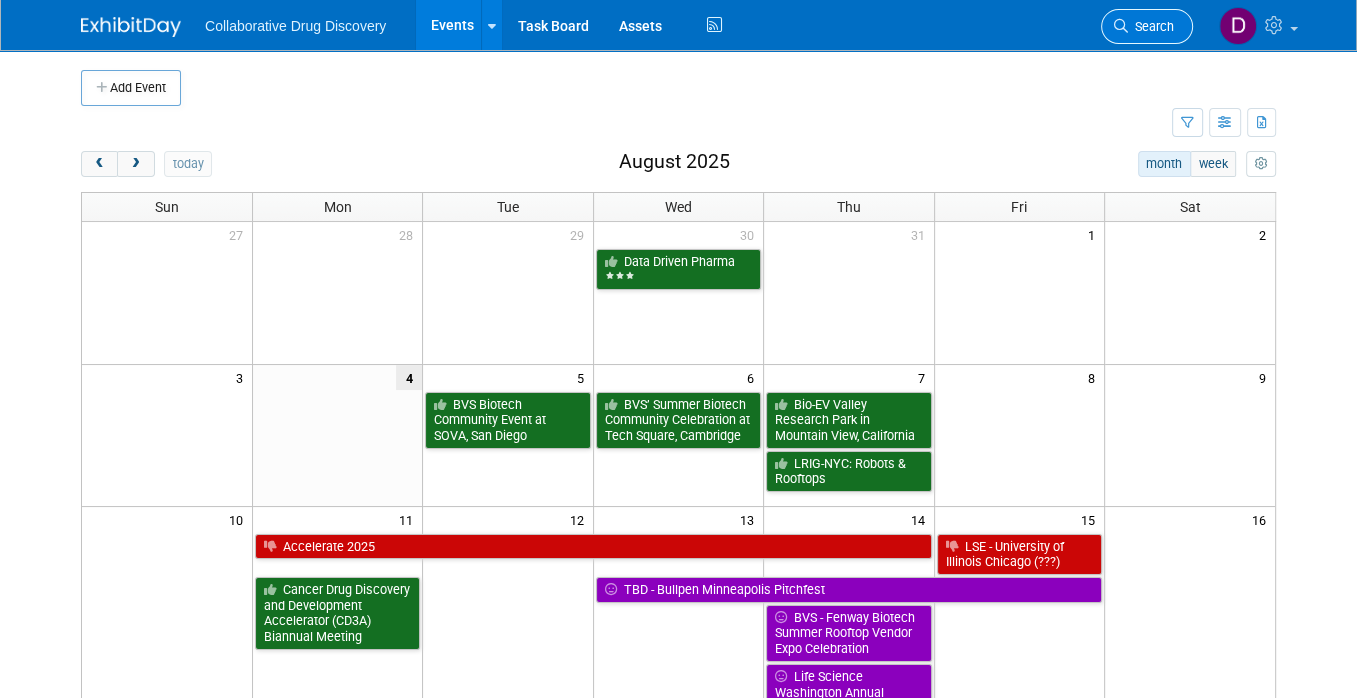 click on "Search" at bounding box center [1151, 26] 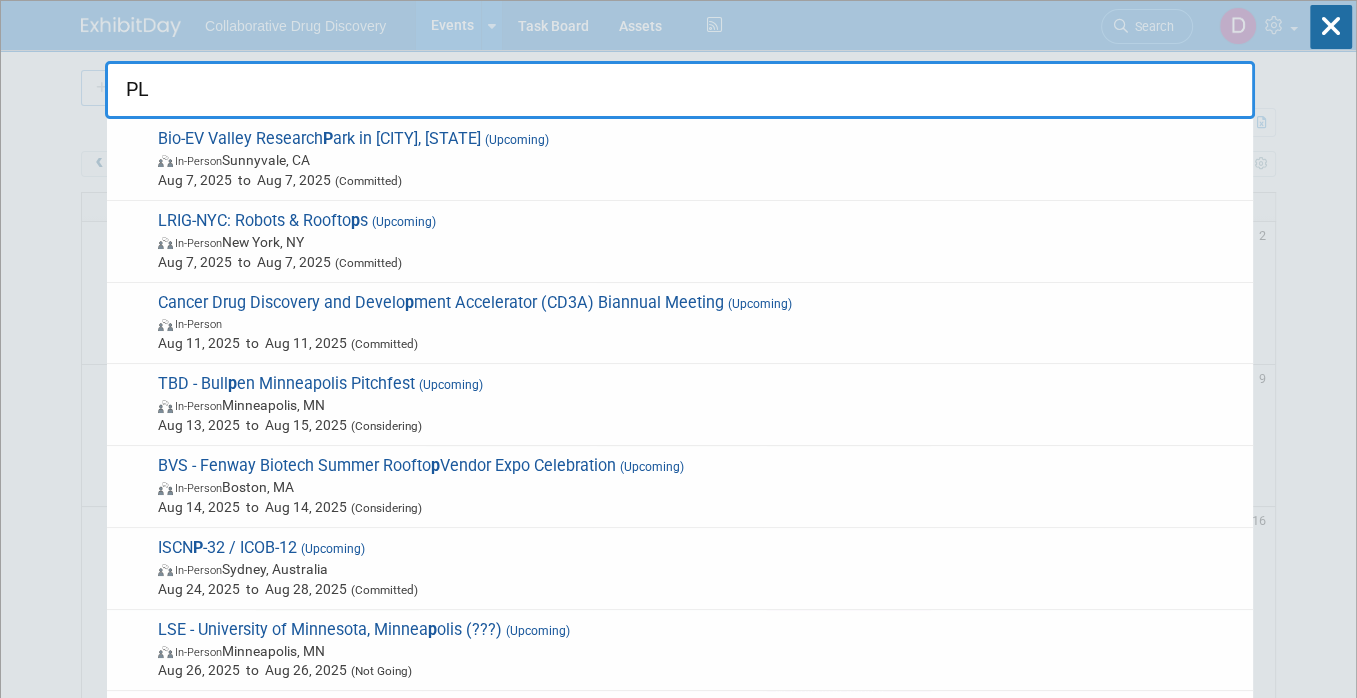 type on "PLA" 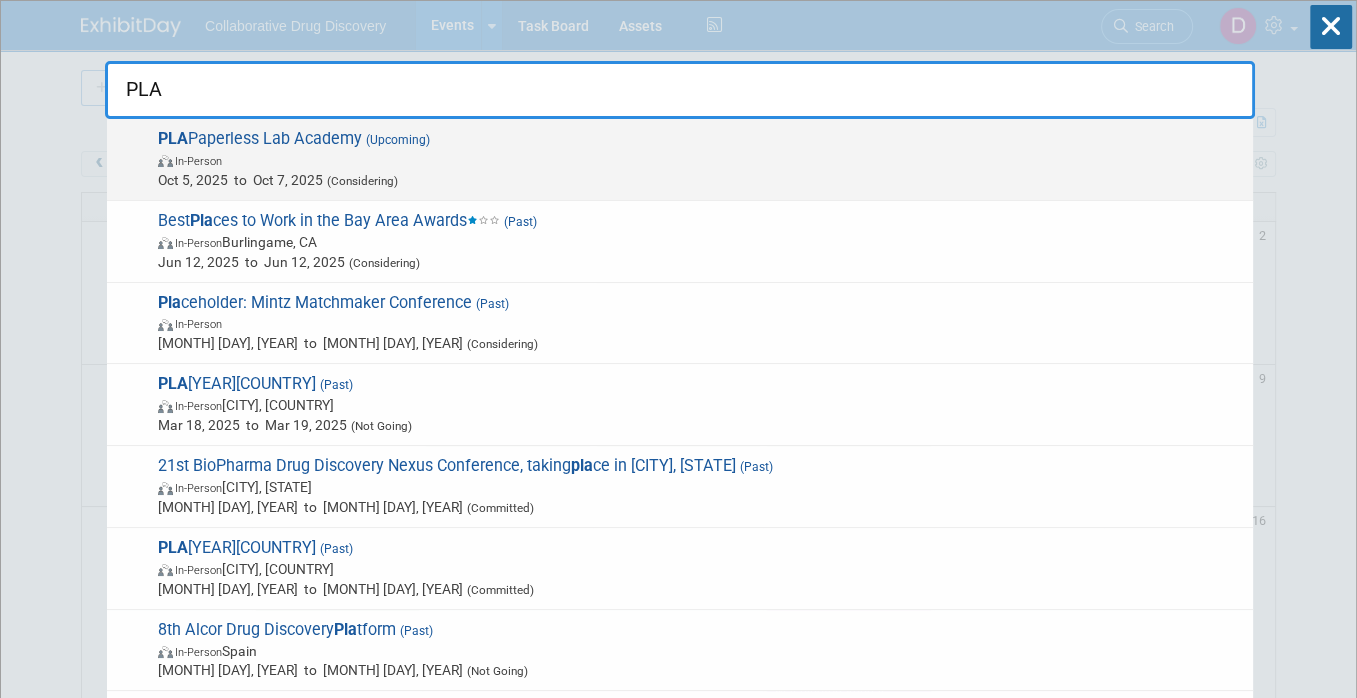 click on "In-Person" at bounding box center [700, 160] 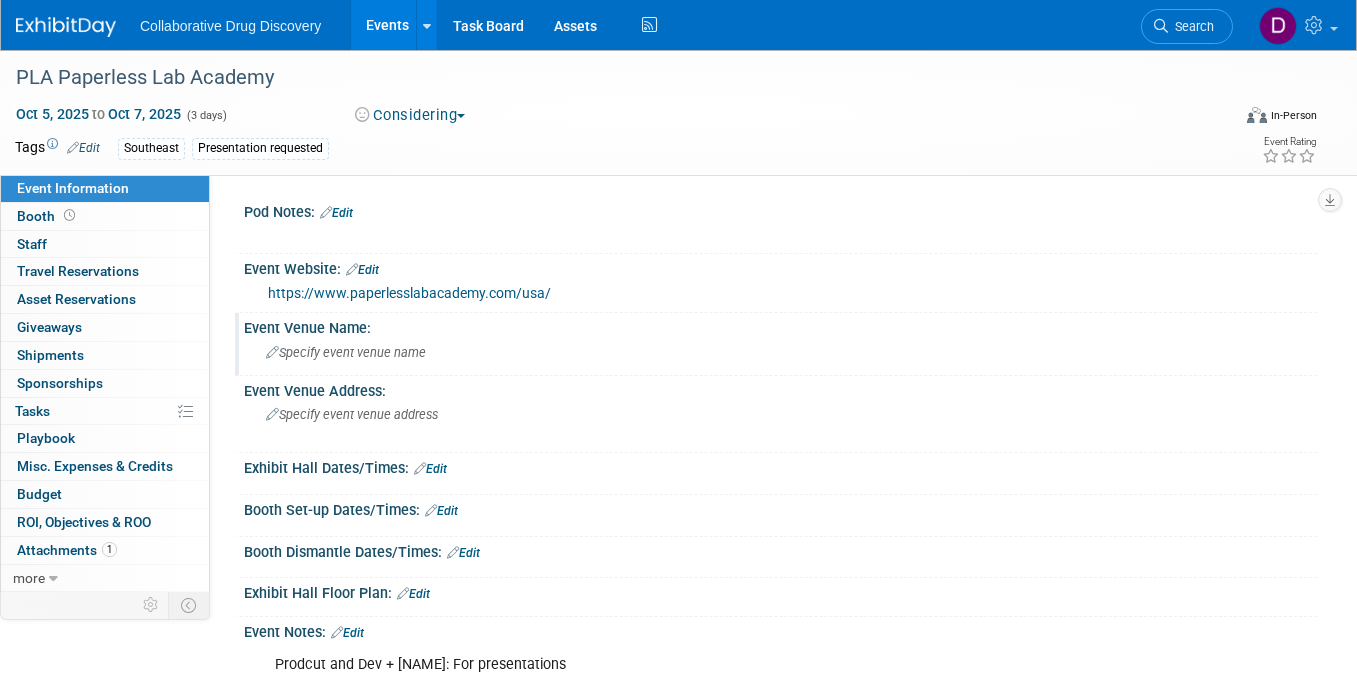 scroll, scrollTop: 0, scrollLeft: 0, axis: both 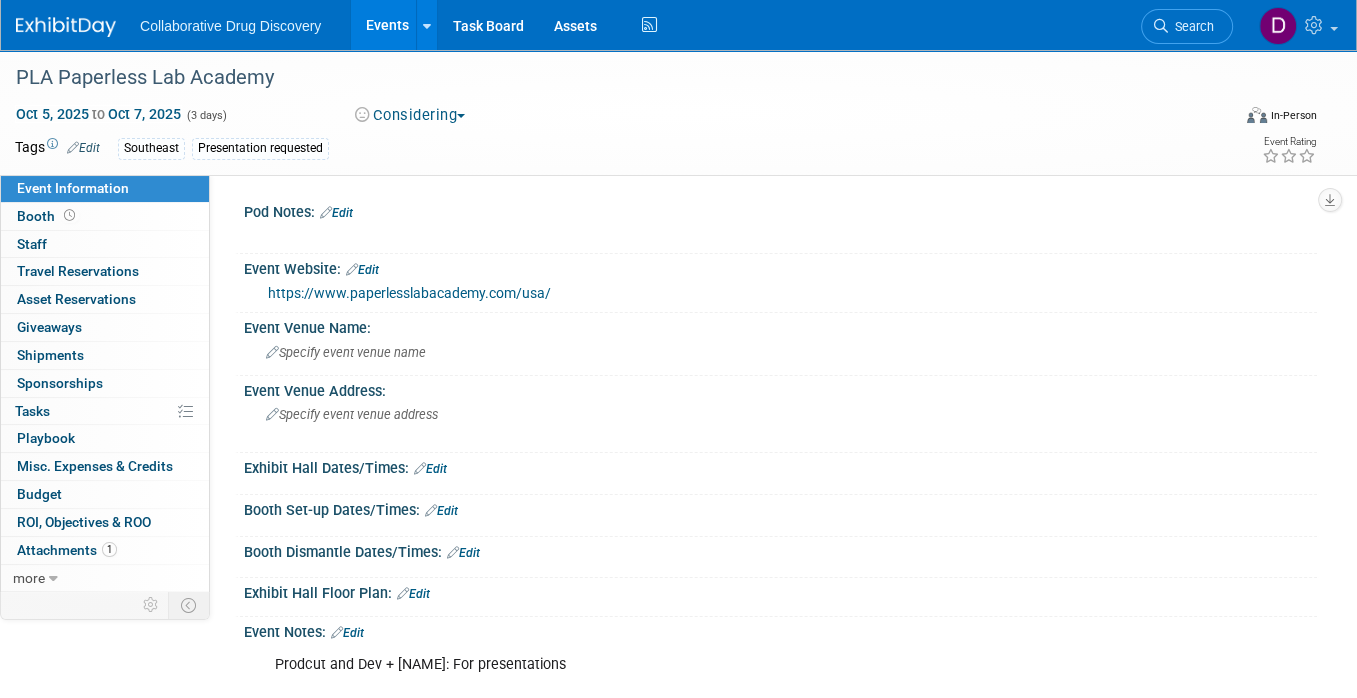 click on "Considering" at bounding box center (410, 115) 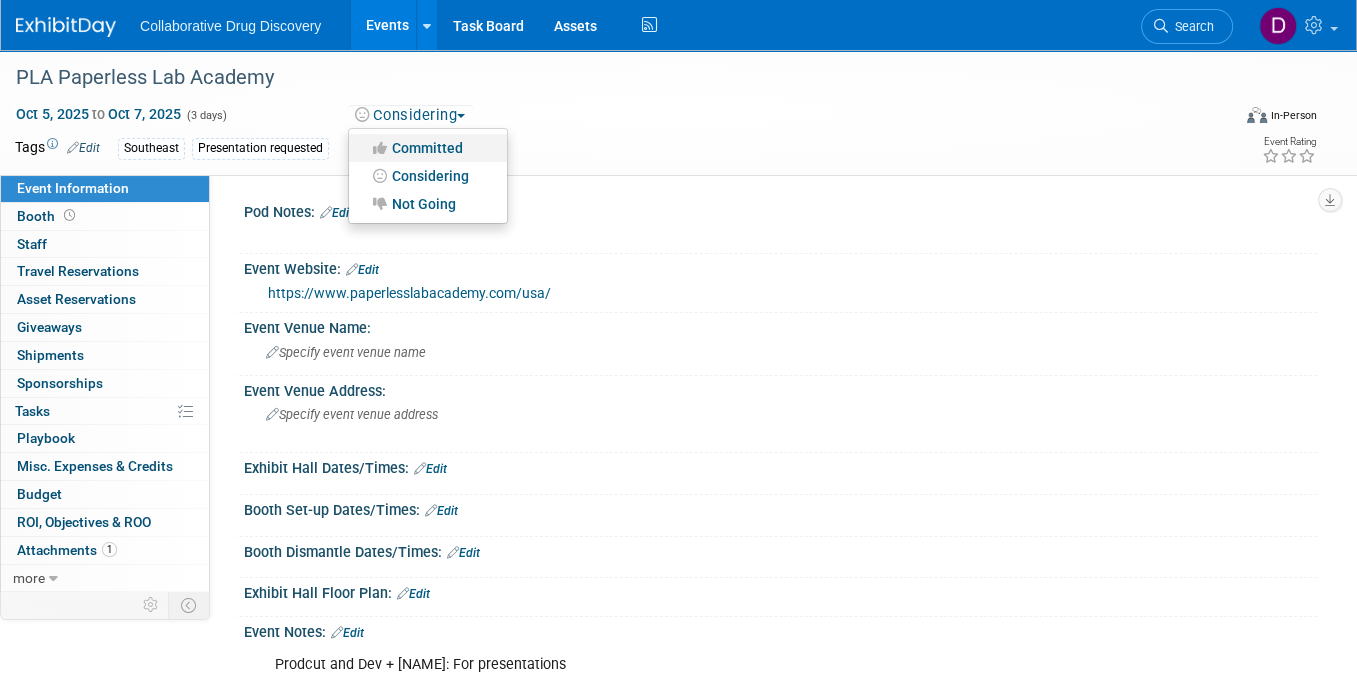 click on "Committed" at bounding box center (428, 148) 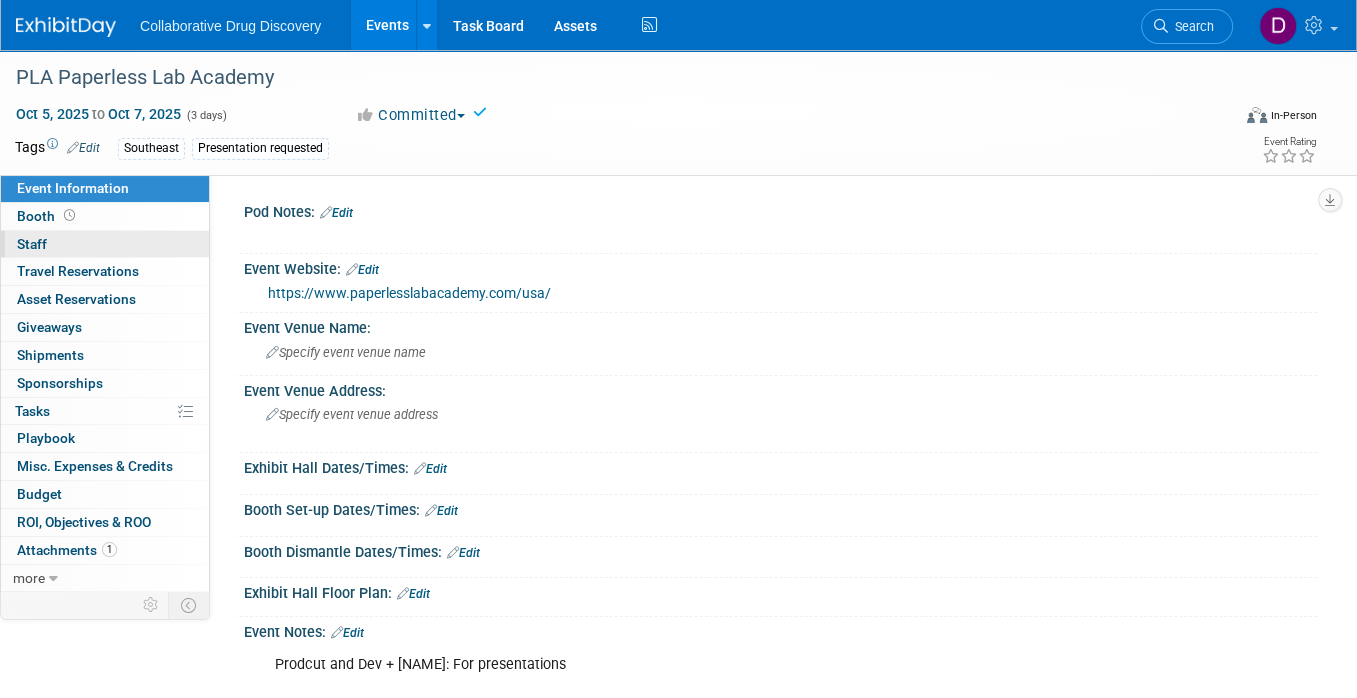 click on "Staff 0" at bounding box center (32, 244) 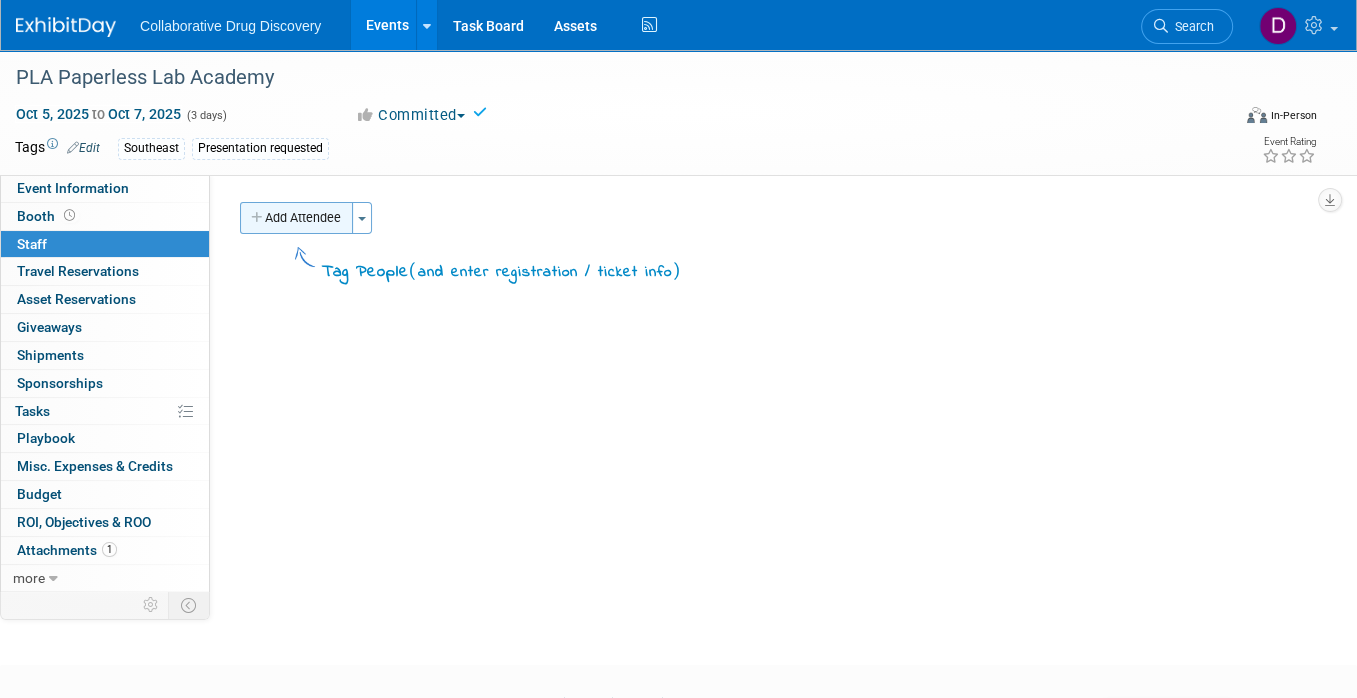 click on "Add Attendee" at bounding box center [296, 218] 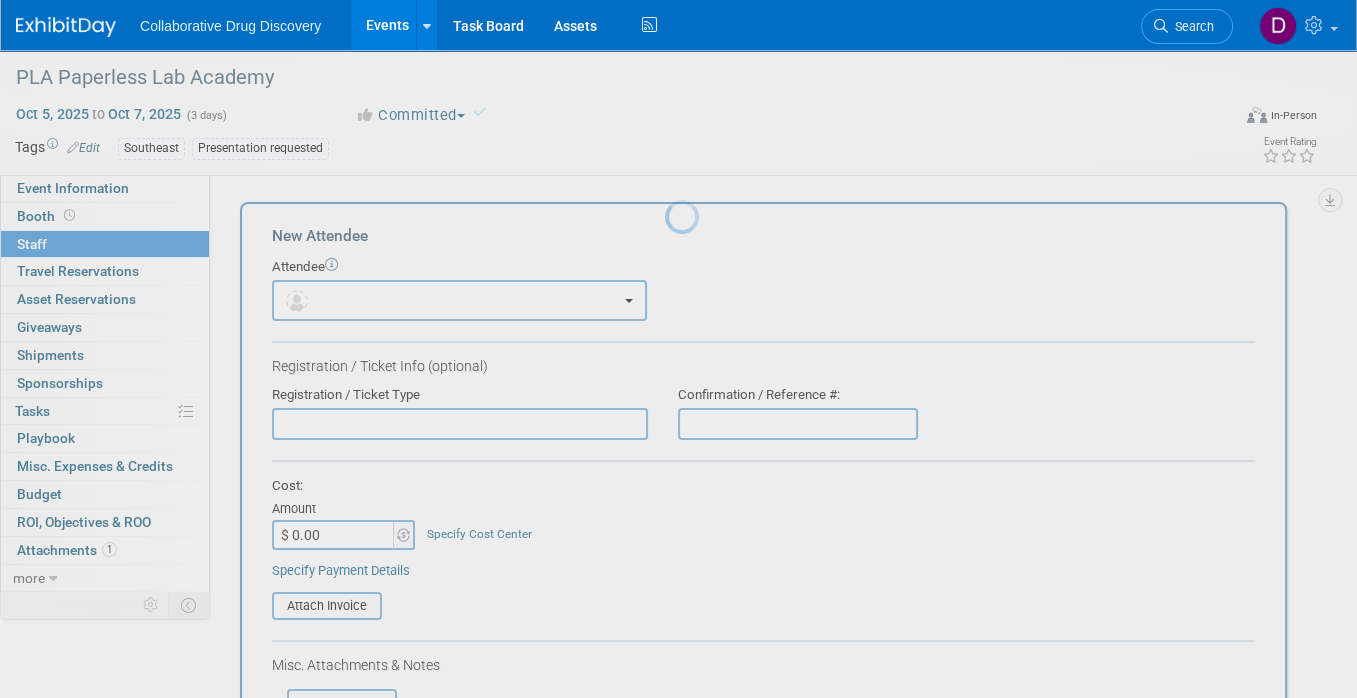 scroll, scrollTop: 0, scrollLeft: 0, axis: both 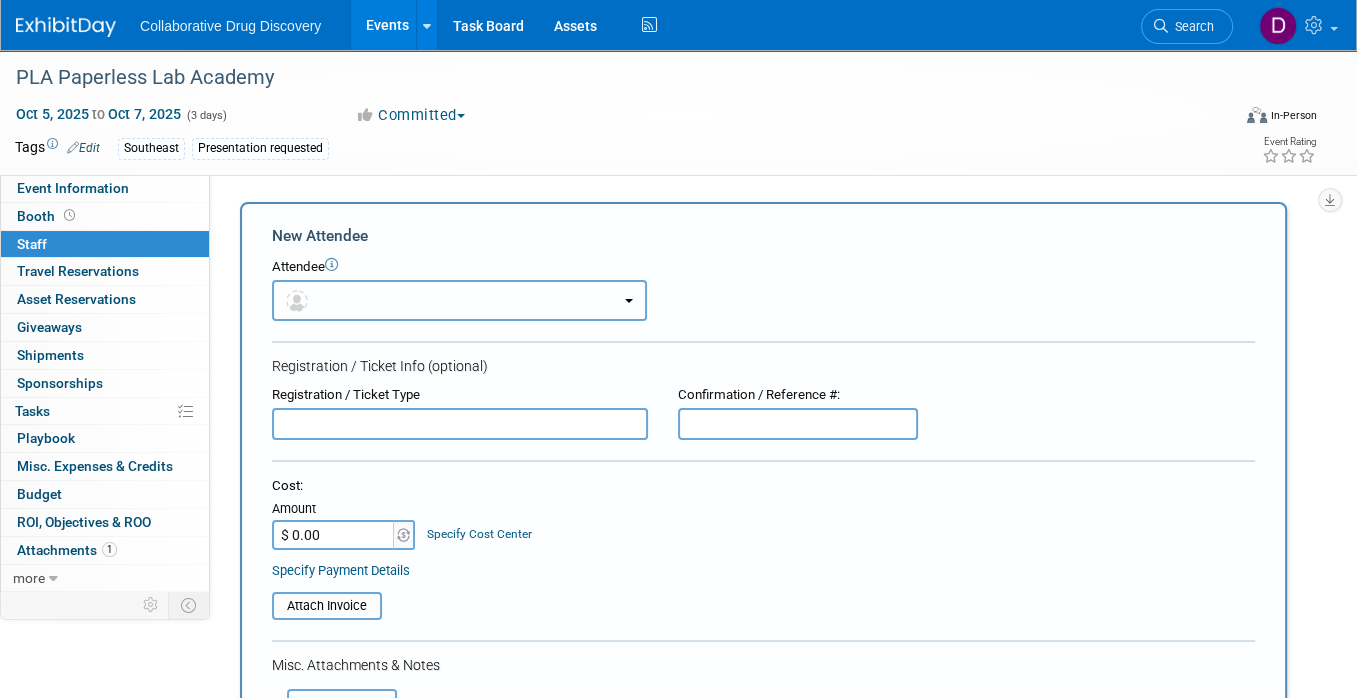 click at bounding box center [300, 300] 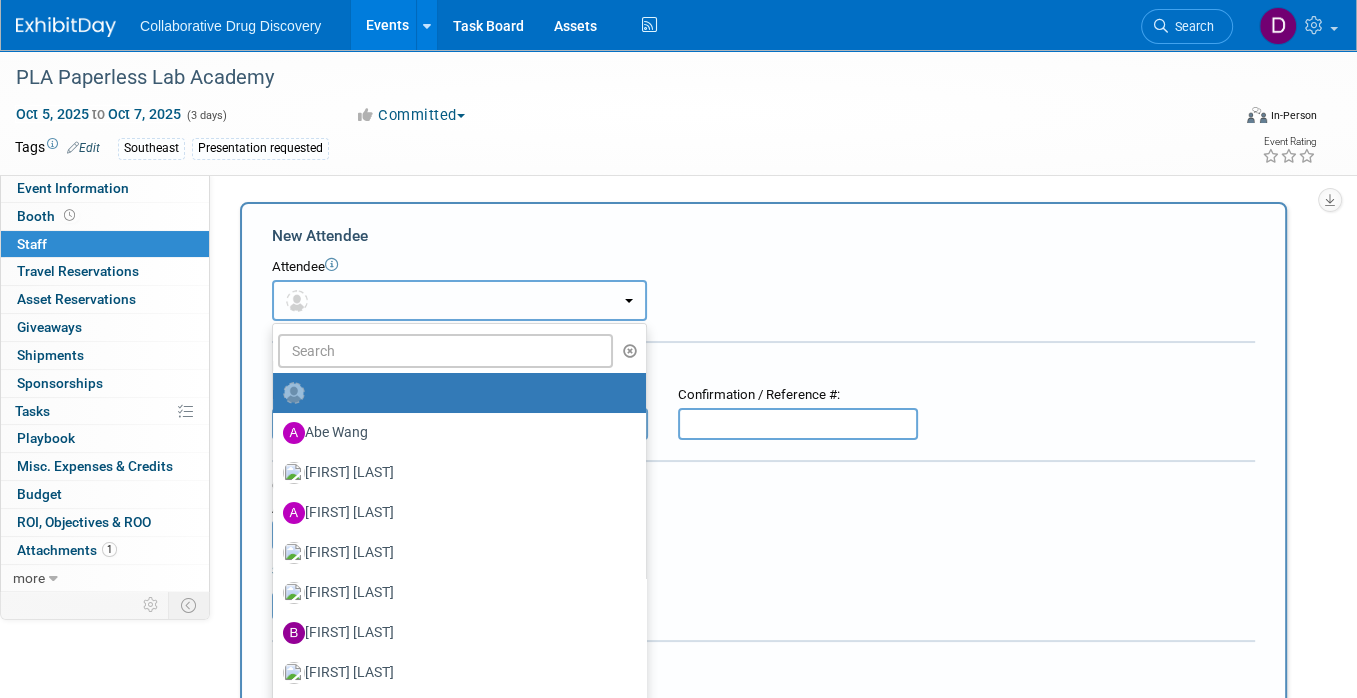 type 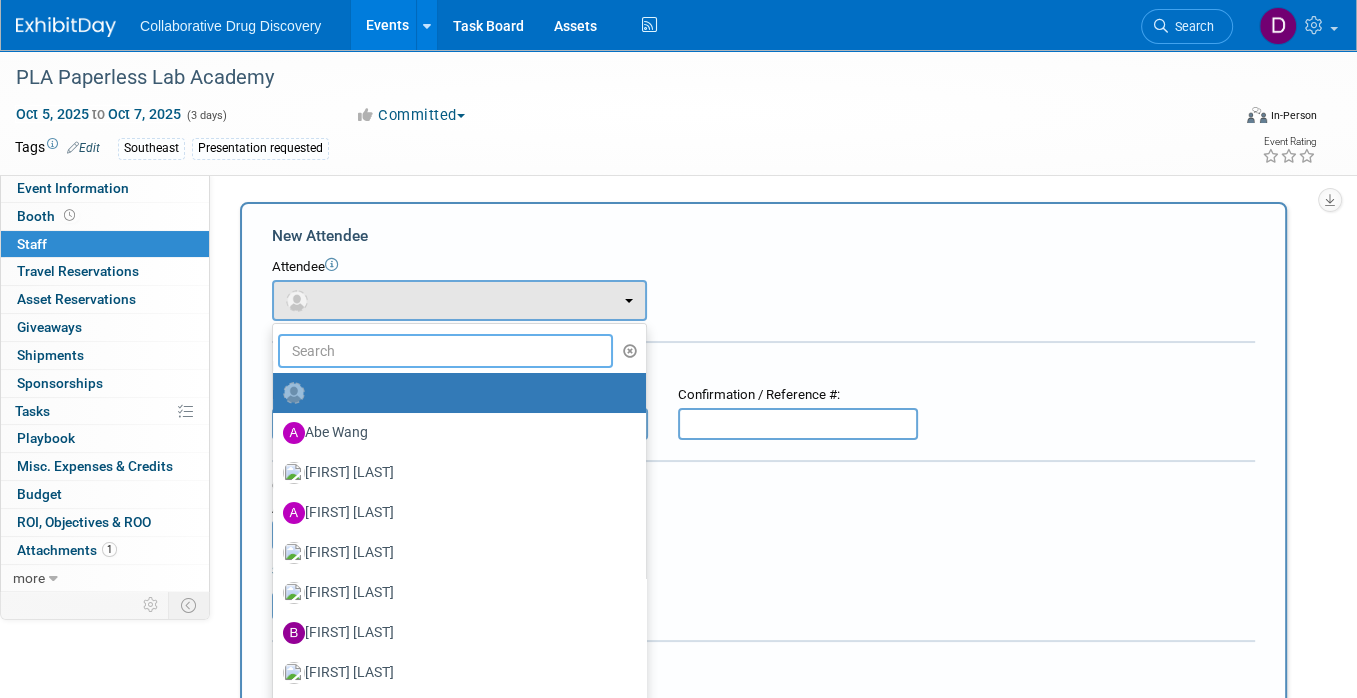 click at bounding box center [445, 351] 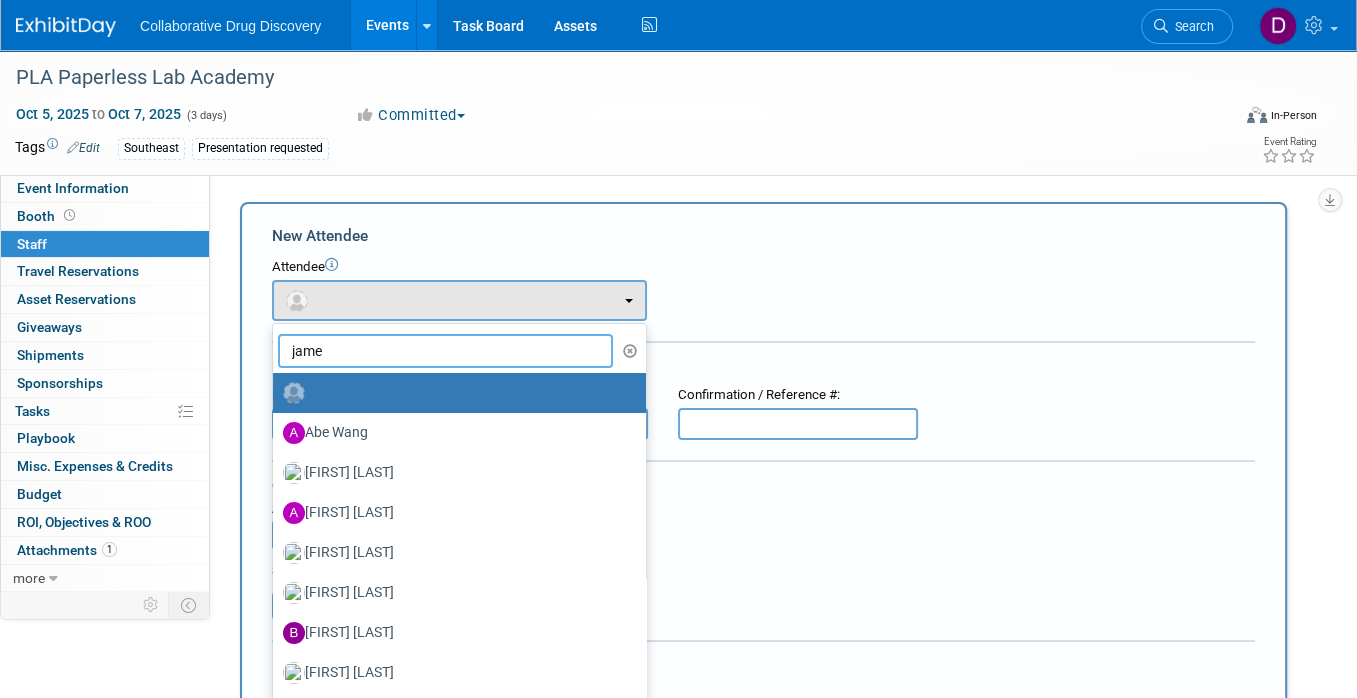 type on "james" 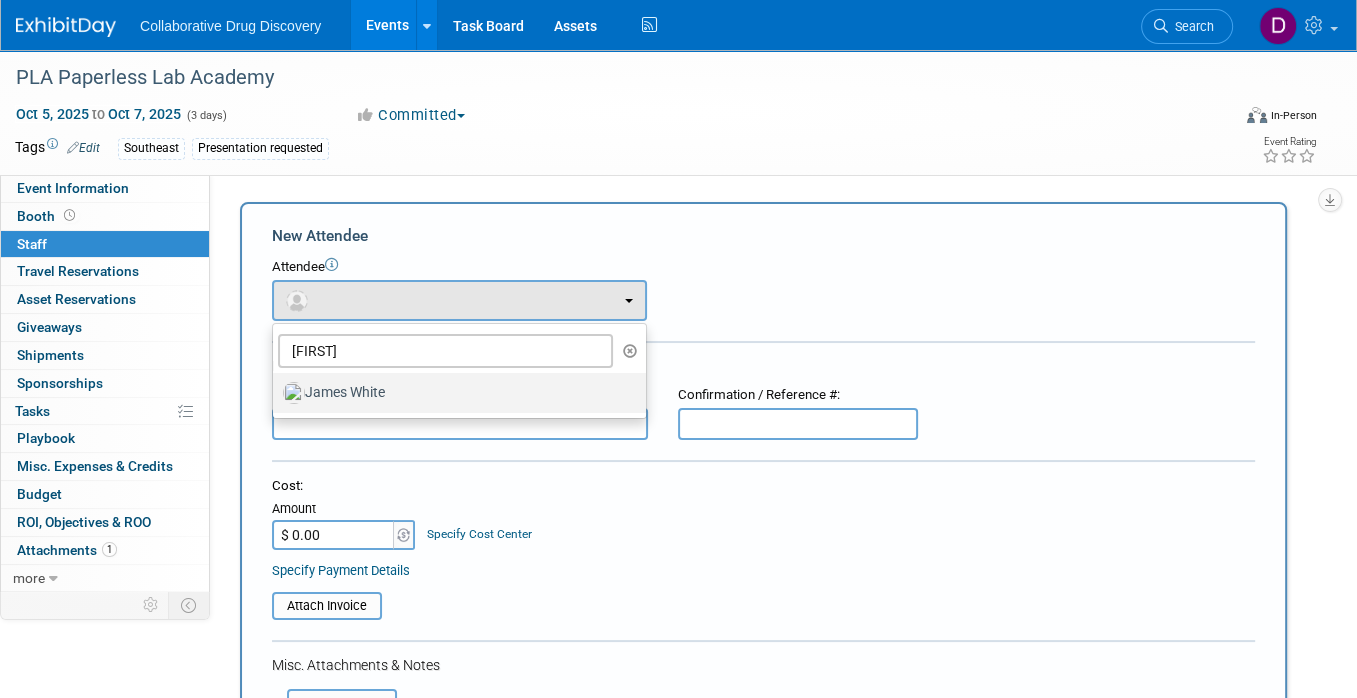 click on "James White" at bounding box center [454, 393] 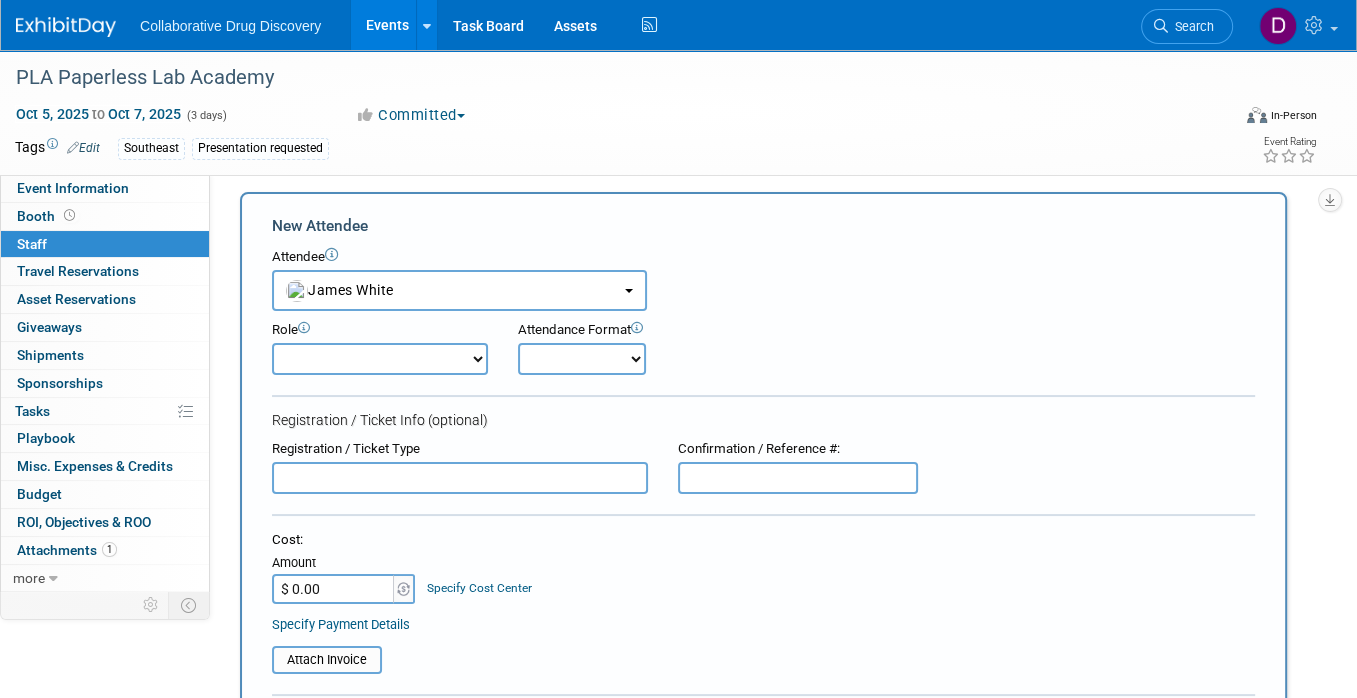 scroll, scrollTop: 432, scrollLeft: 0, axis: vertical 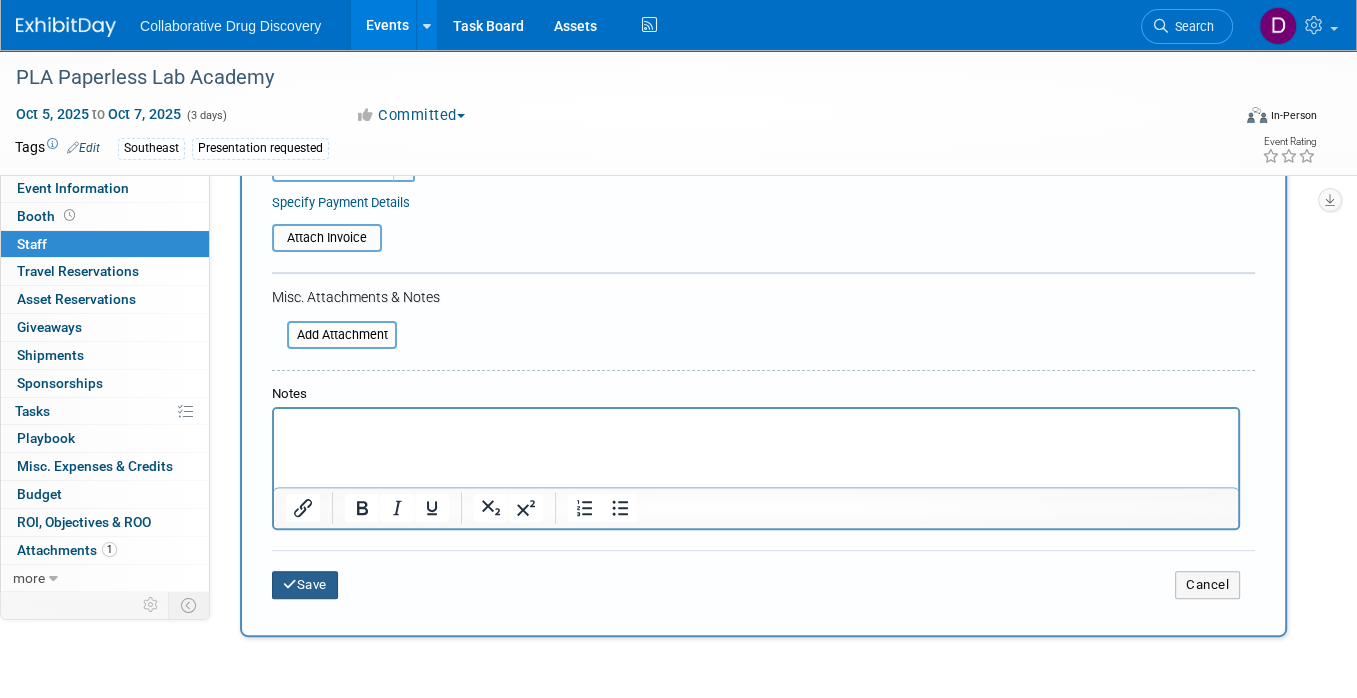 click on "Save" at bounding box center (305, 585) 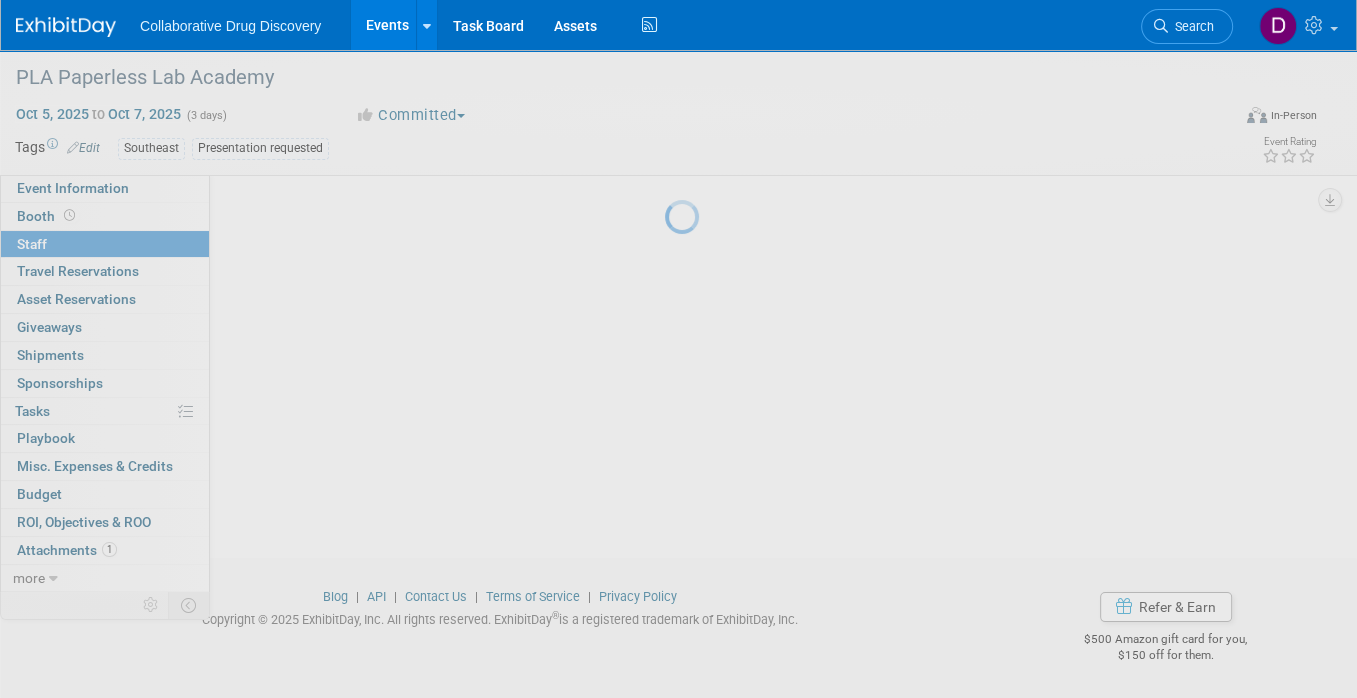 scroll, scrollTop: 106, scrollLeft: 0, axis: vertical 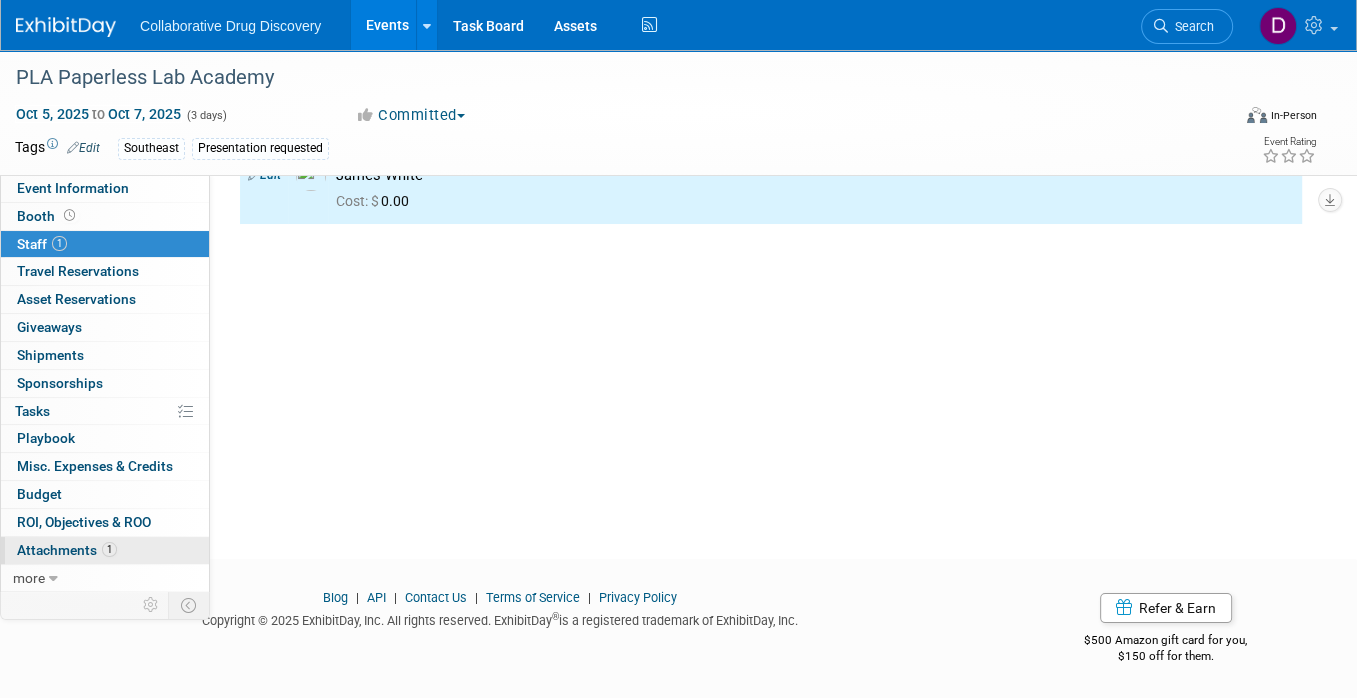 click on "1" at bounding box center [109, 549] 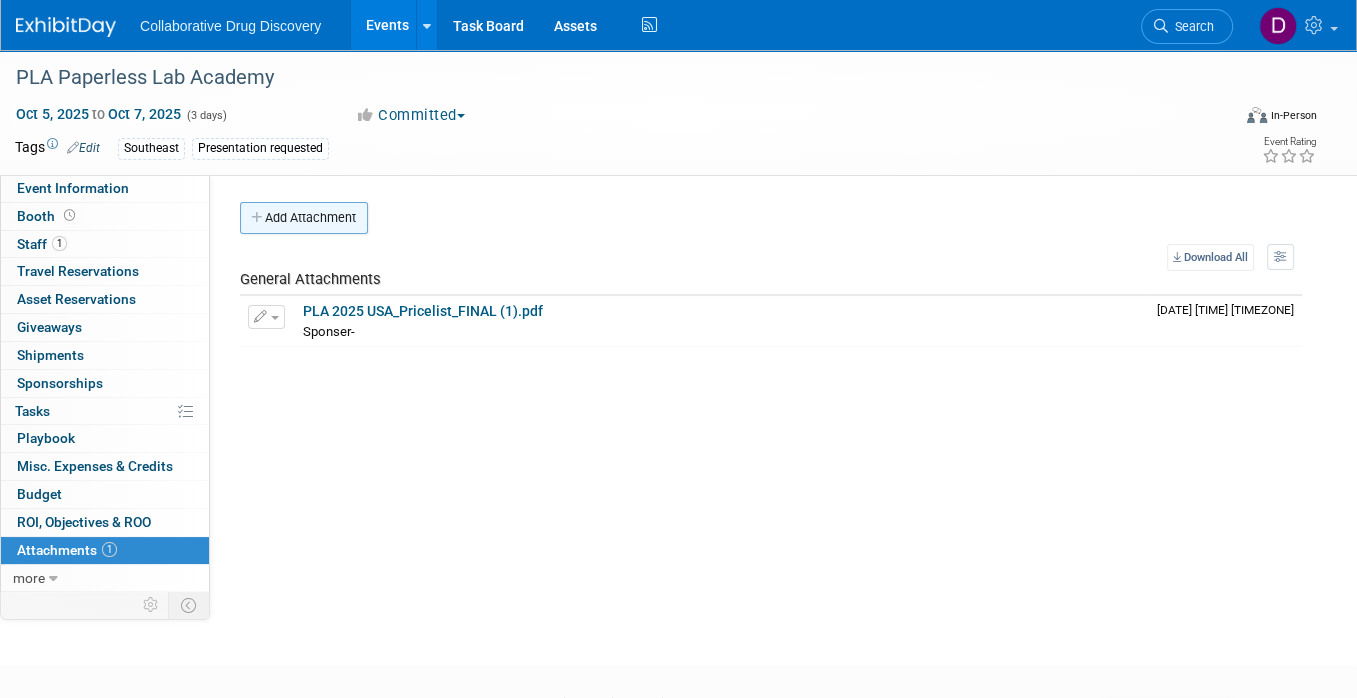 click on "Add Attachment" at bounding box center (304, 218) 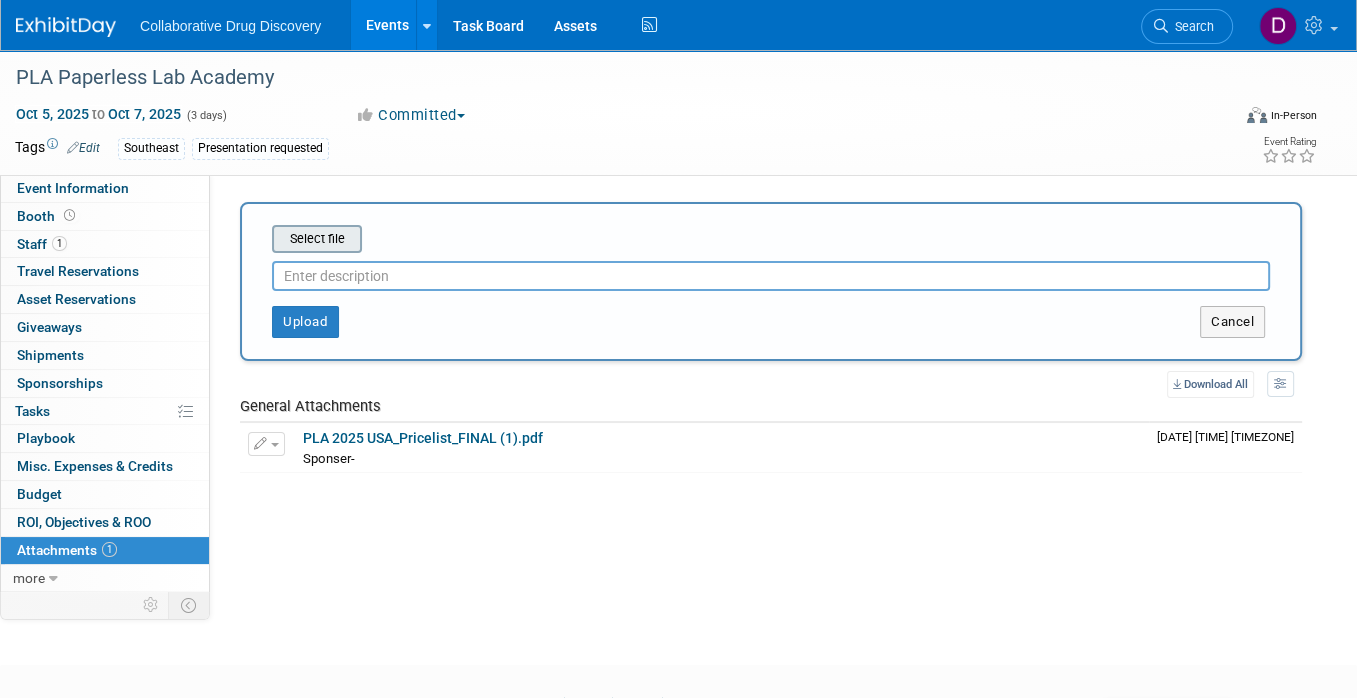 click at bounding box center [241, 239] 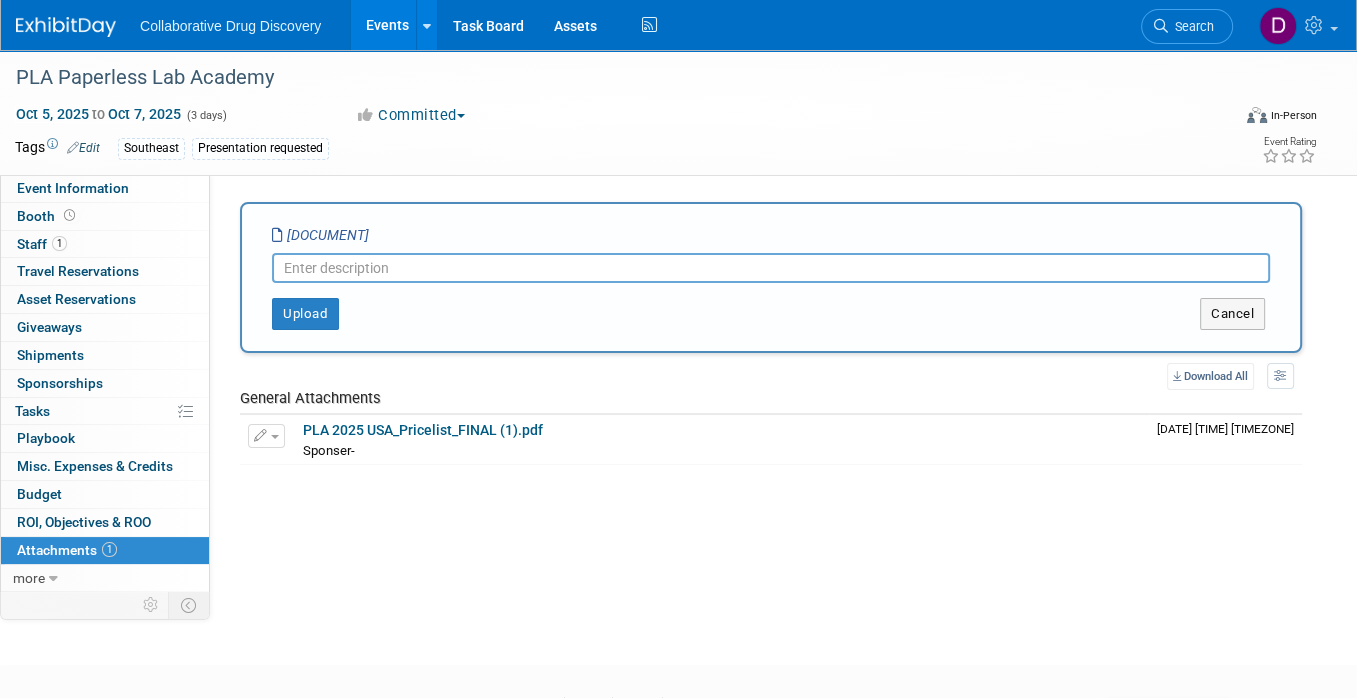 click at bounding box center [771, 268] 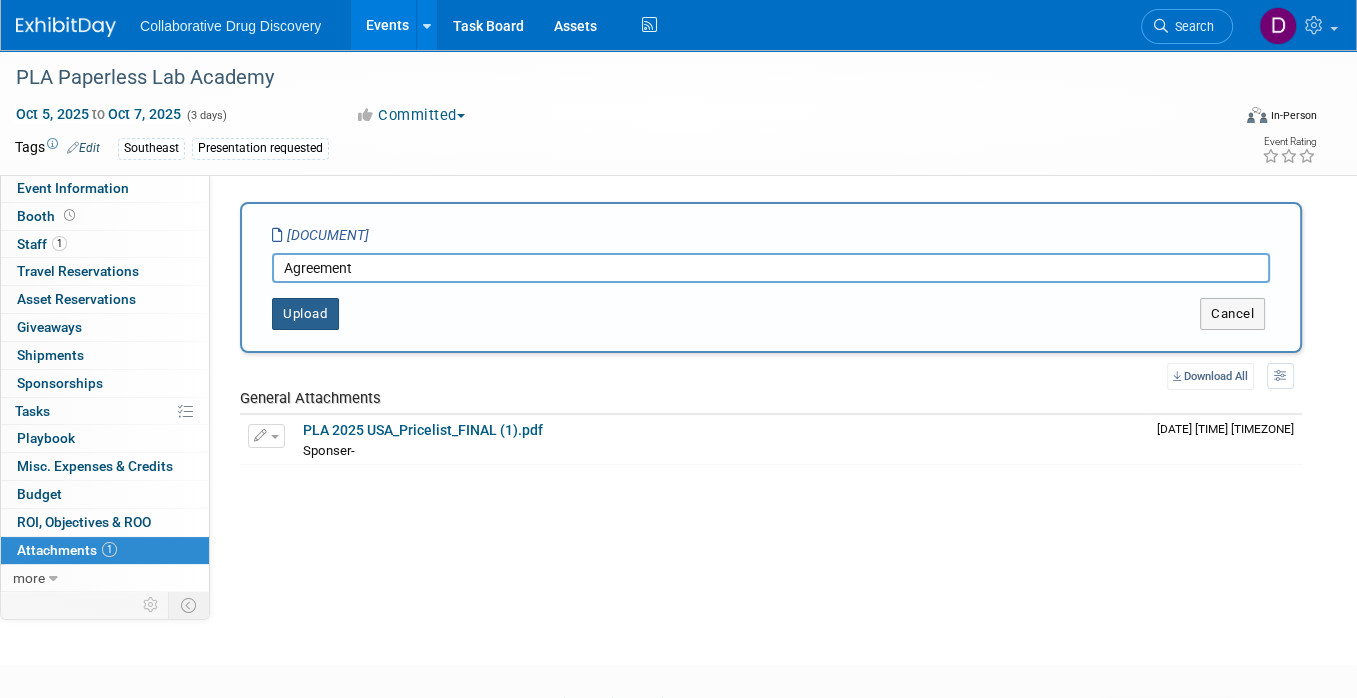 type on "Agreement" 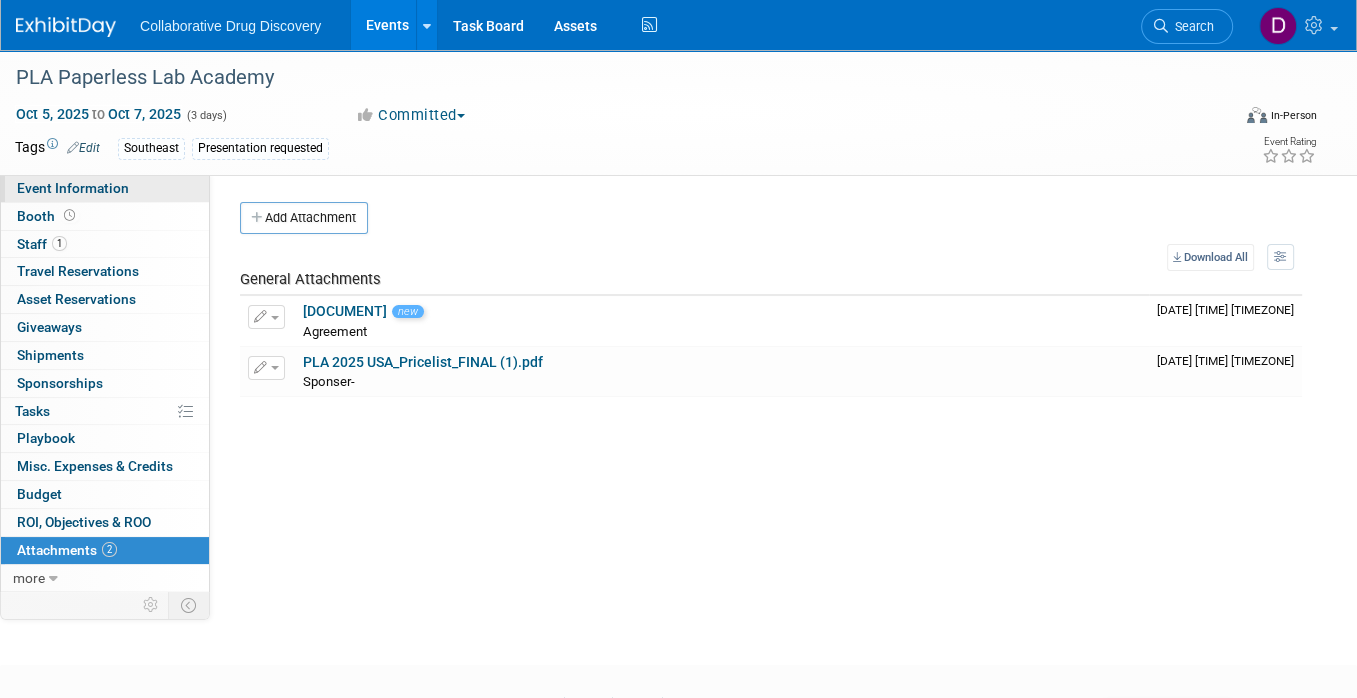 click on "Event Information" at bounding box center [73, 188] 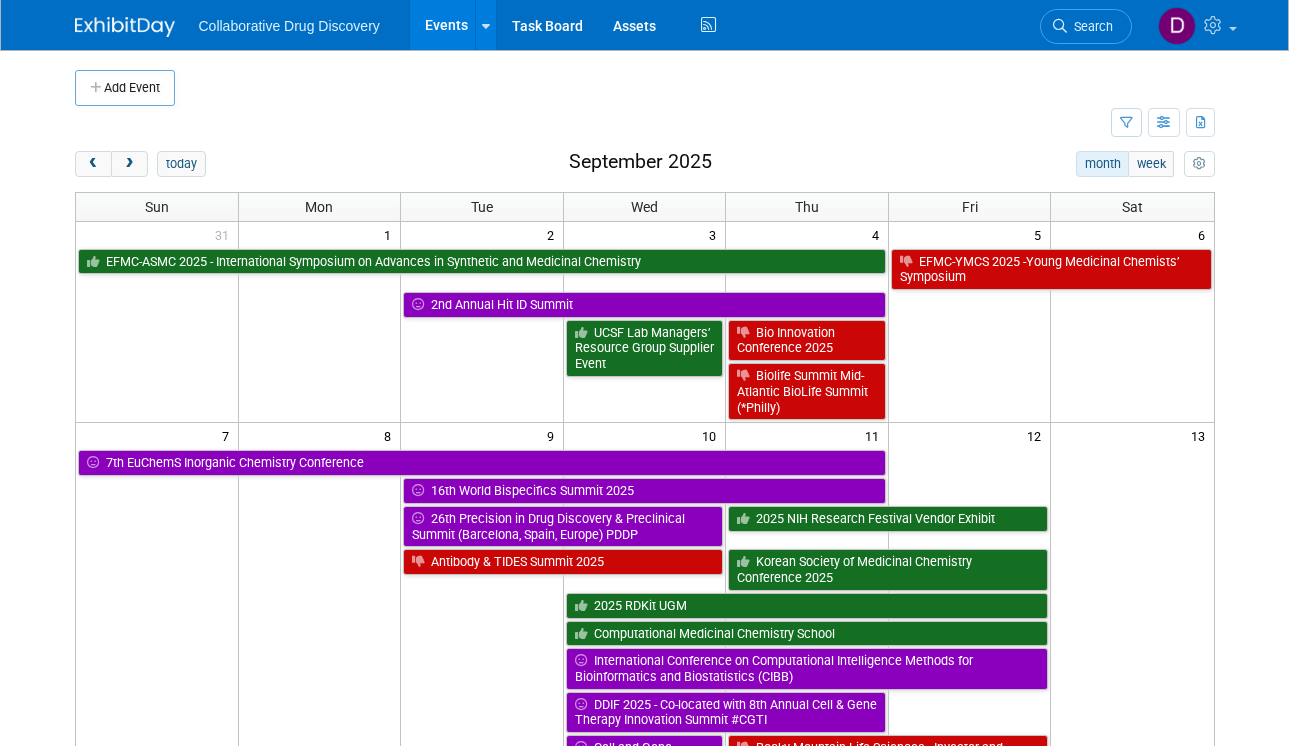 scroll, scrollTop: 78, scrollLeft: 0, axis: vertical 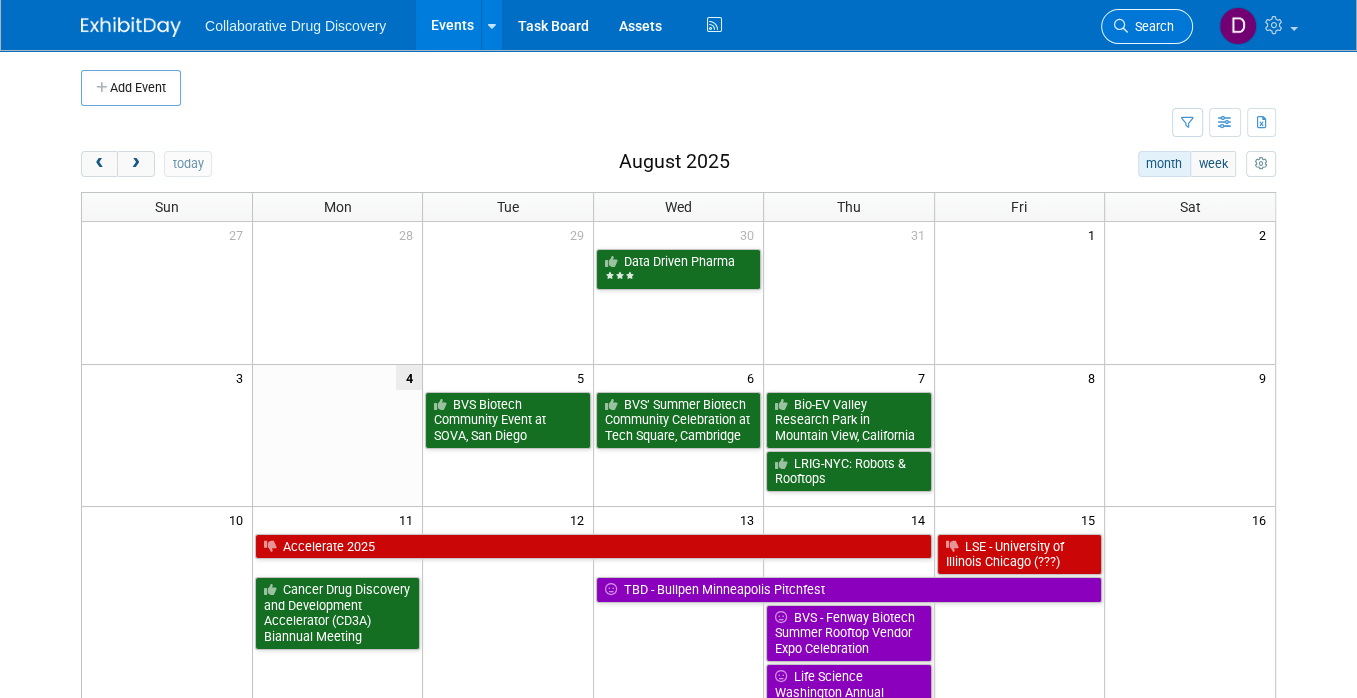 click on "Search" at bounding box center [1151, 26] 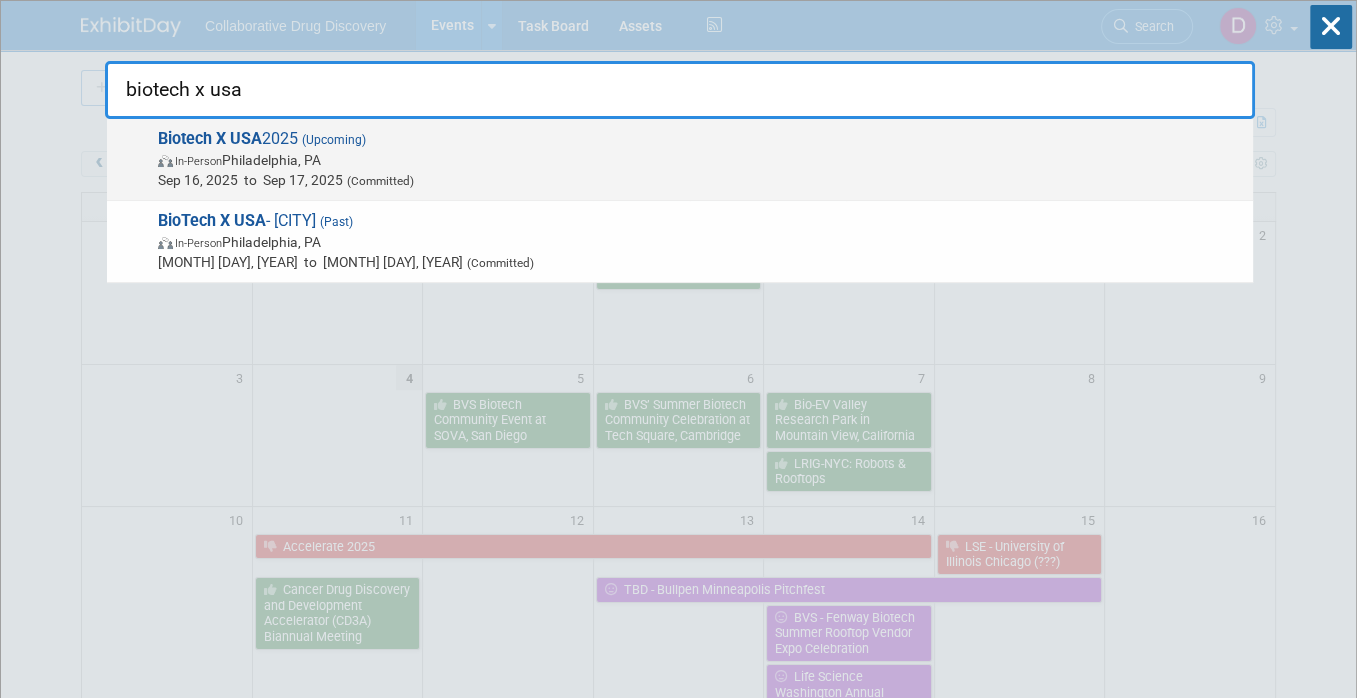 type on "biotech x usa" 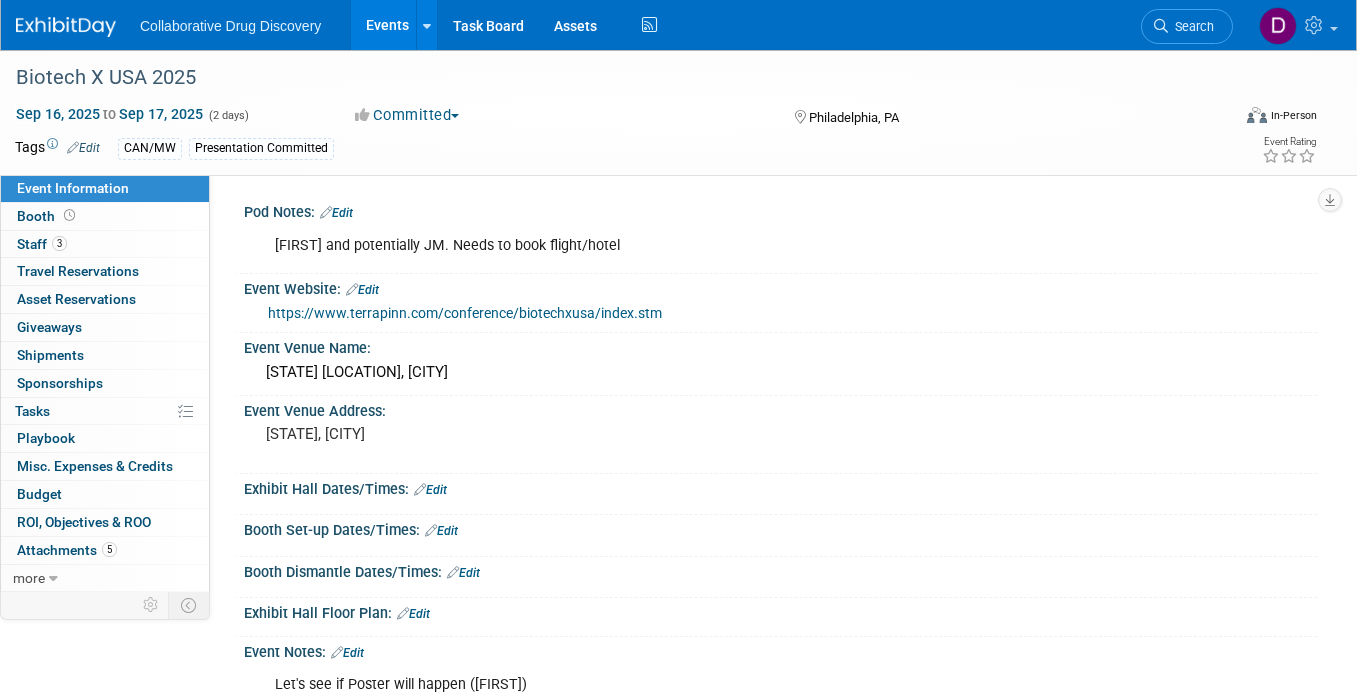 scroll, scrollTop: 0, scrollLeft: 0, axis: both 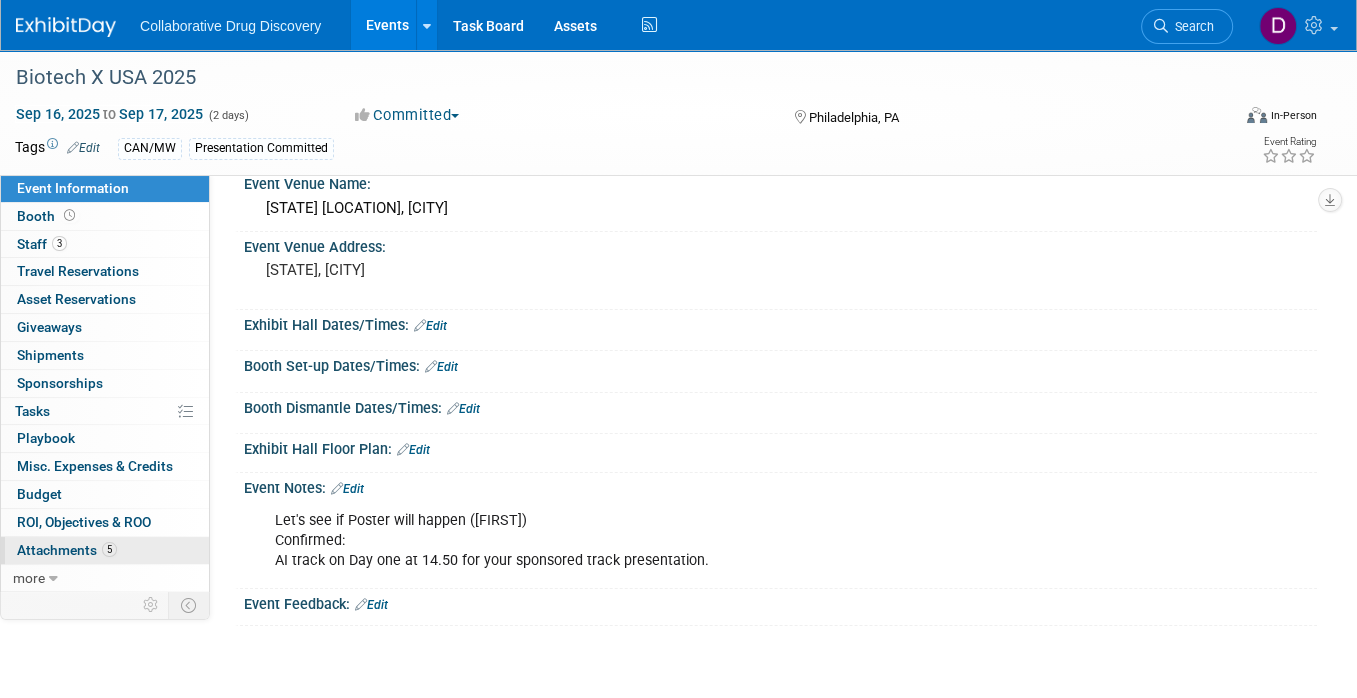 click on "Attachments 5" at bounding box center (67, 550) 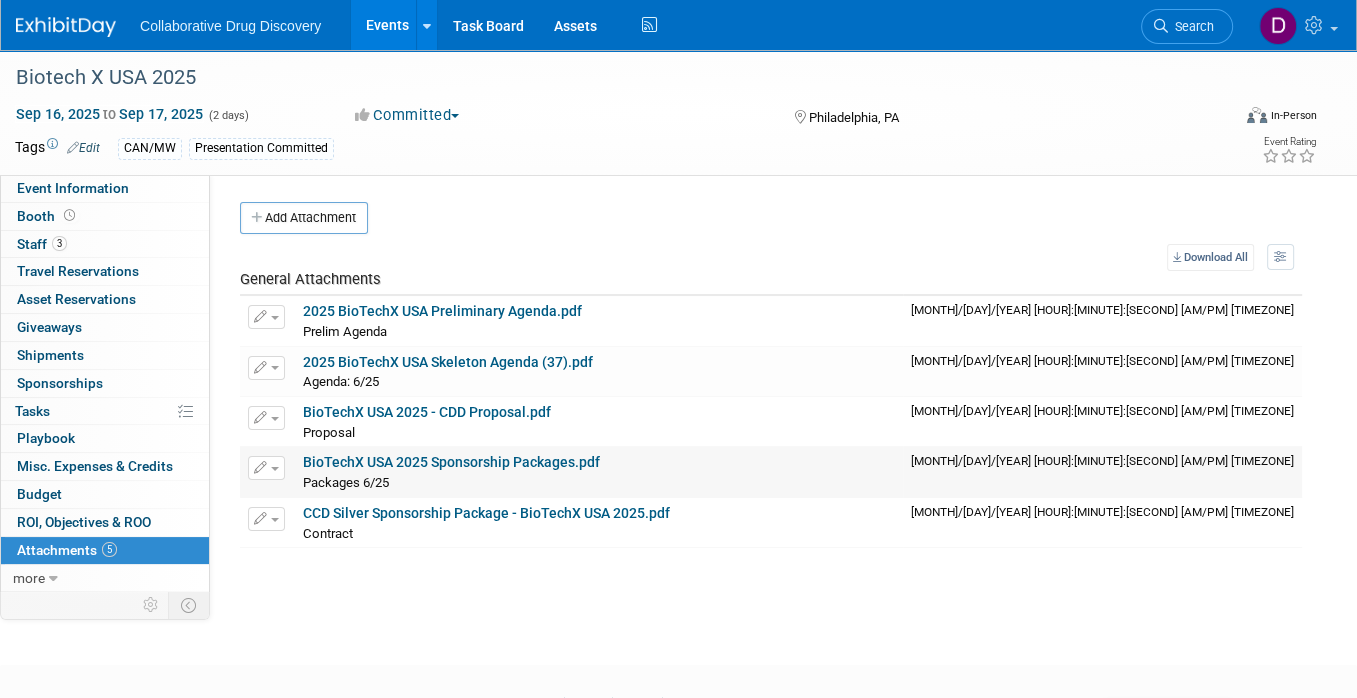 click on "BioTechX USA 2025 Sponsorship Packages.pdf" at bounding box center [451, 462] 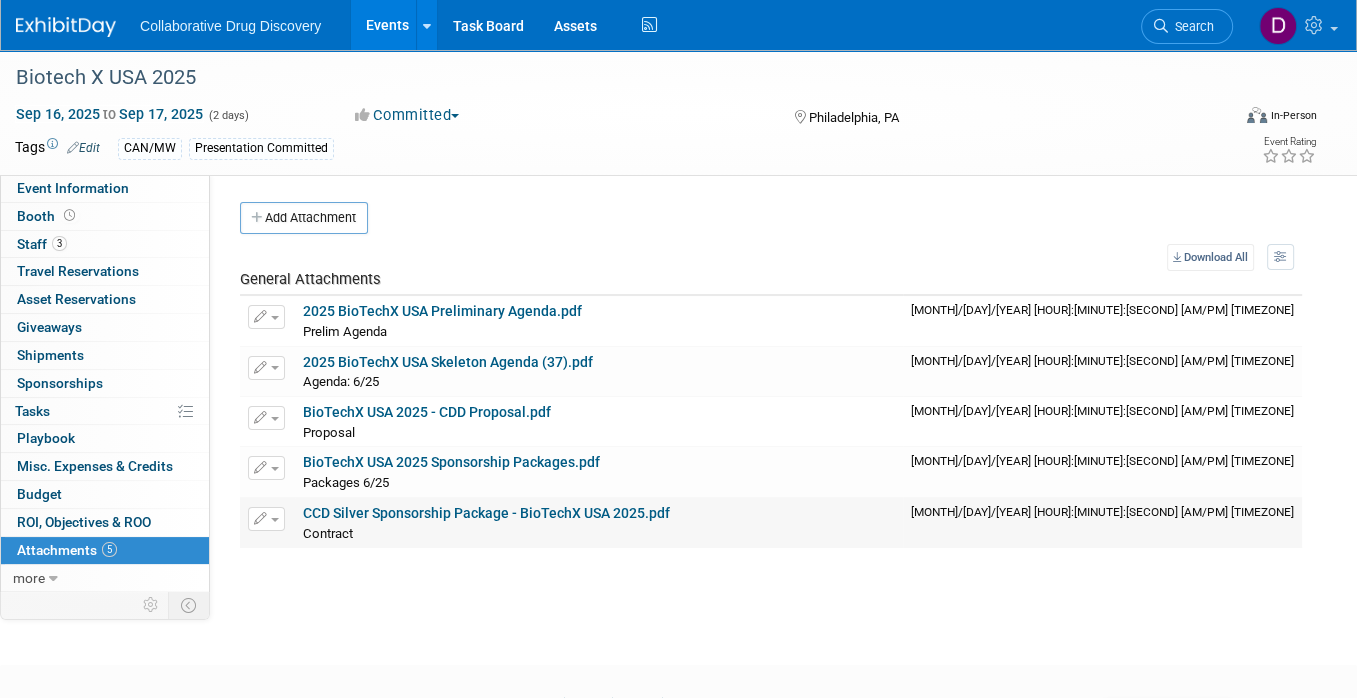 click on "CCD Silver Sponsorship Package - BioTechX USA 2025.pdf" at bounding box center [486, 513] 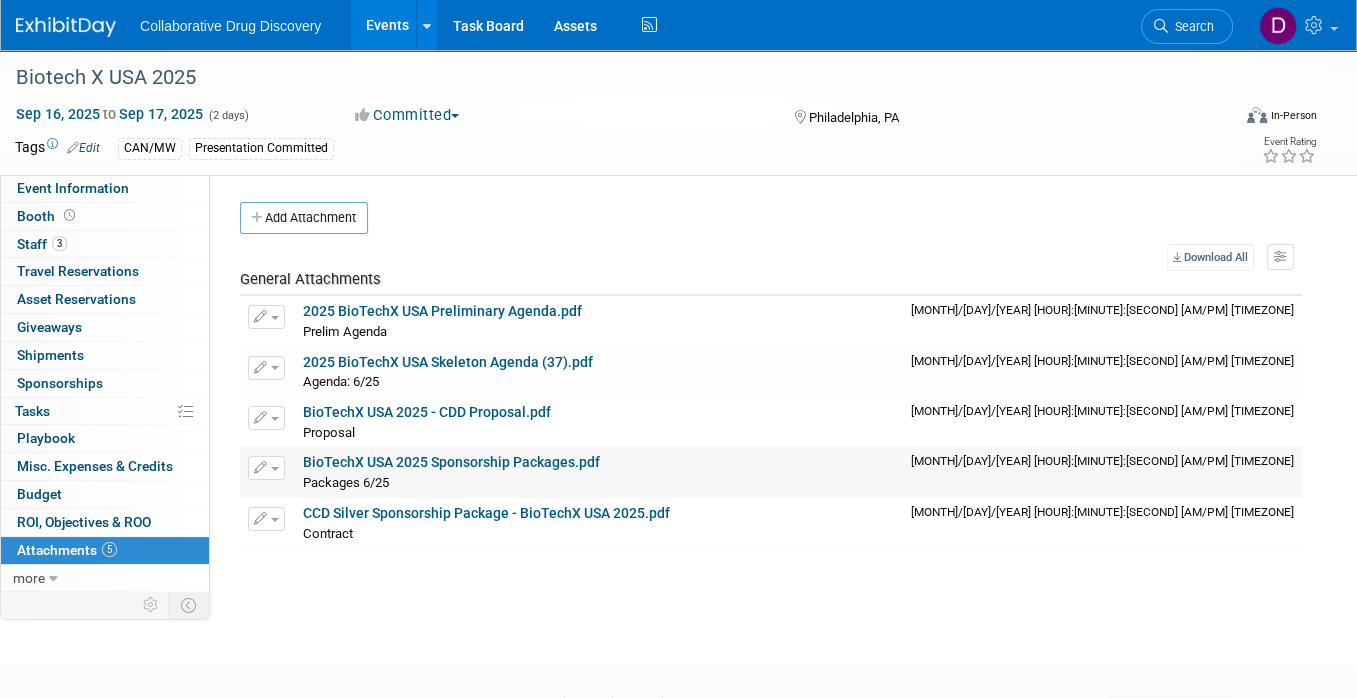 click on "BioTechX USA 2025 Sponsorship Packages.pdf" at bounding box center [451, 462] 